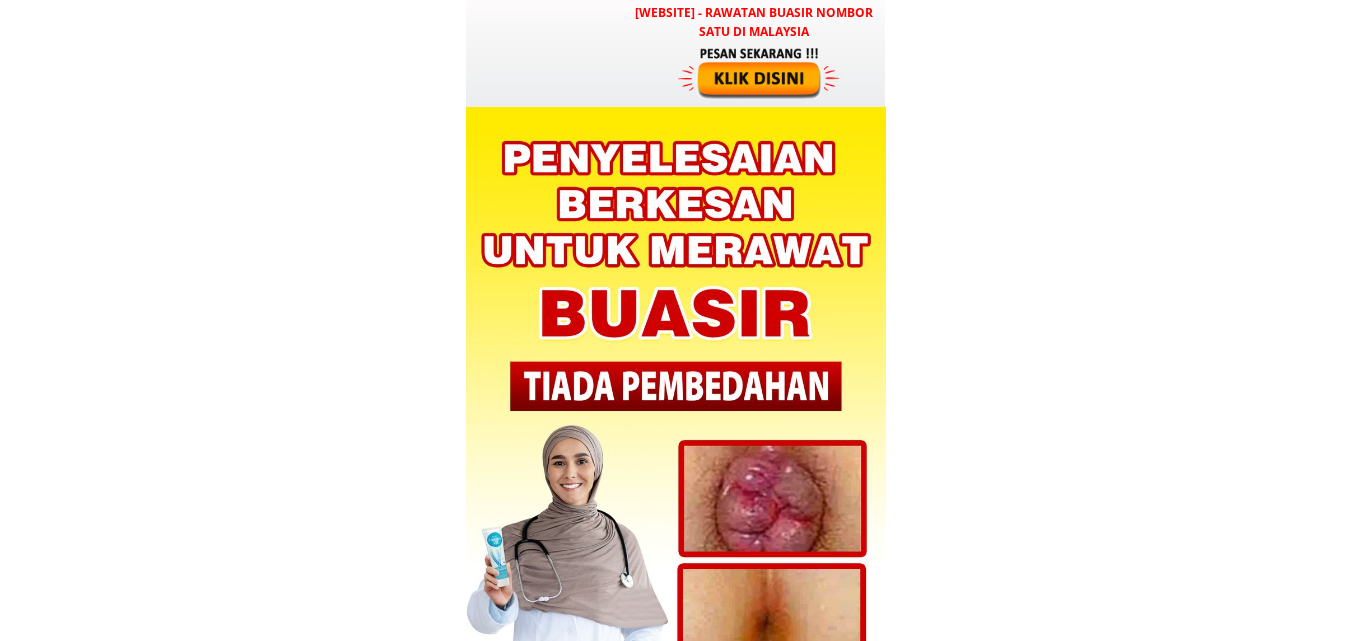 scroll, scrollTop: 0, scrollLeft: 0, axis: both 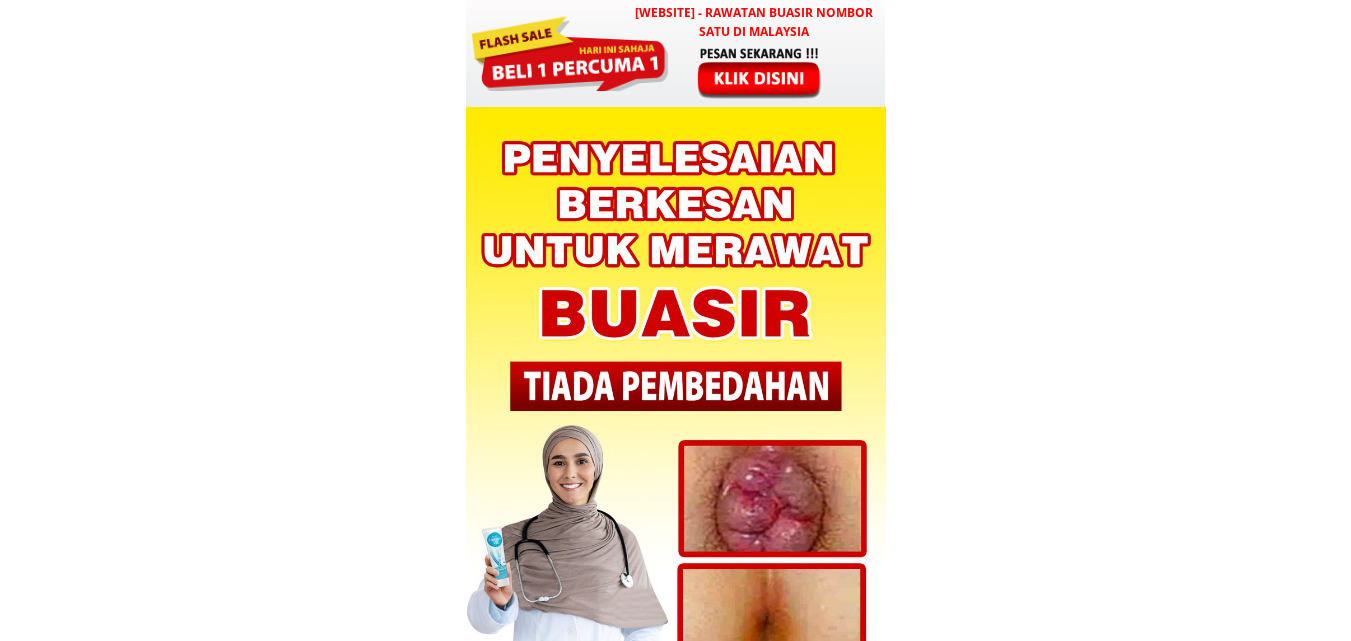 click at bounding box center [761, 72] 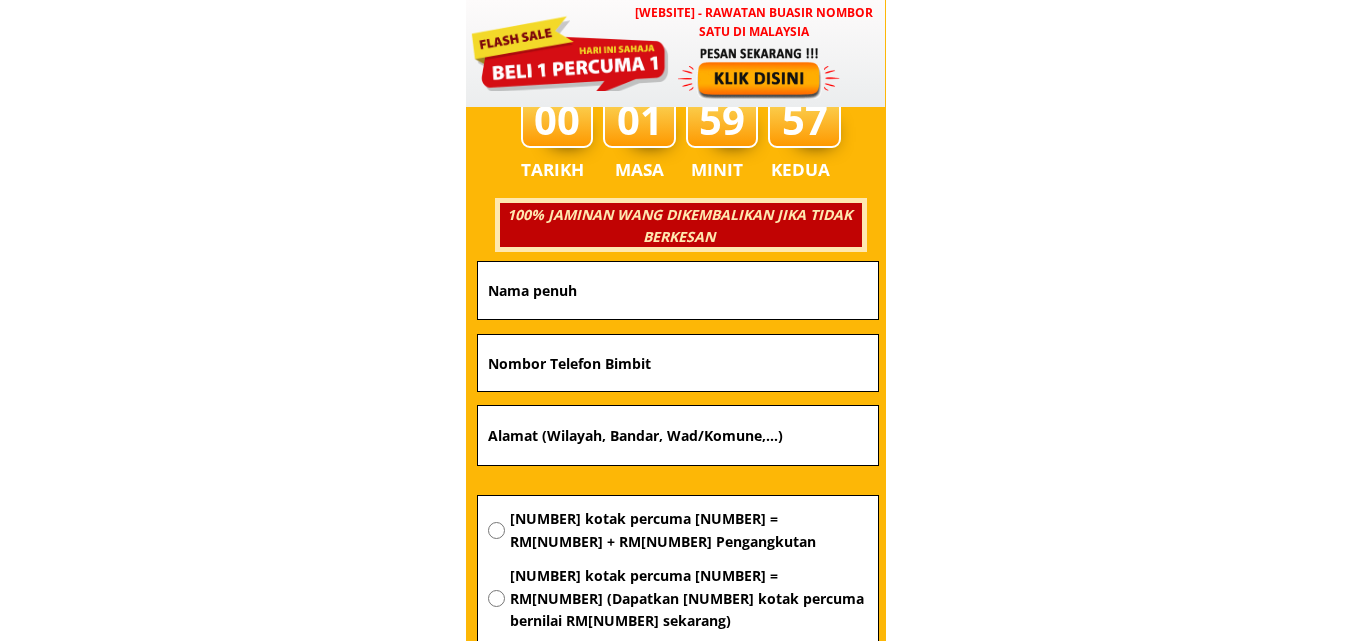 scroll, scrollTop: 7083, scrollLeft: 0, axis: vertical 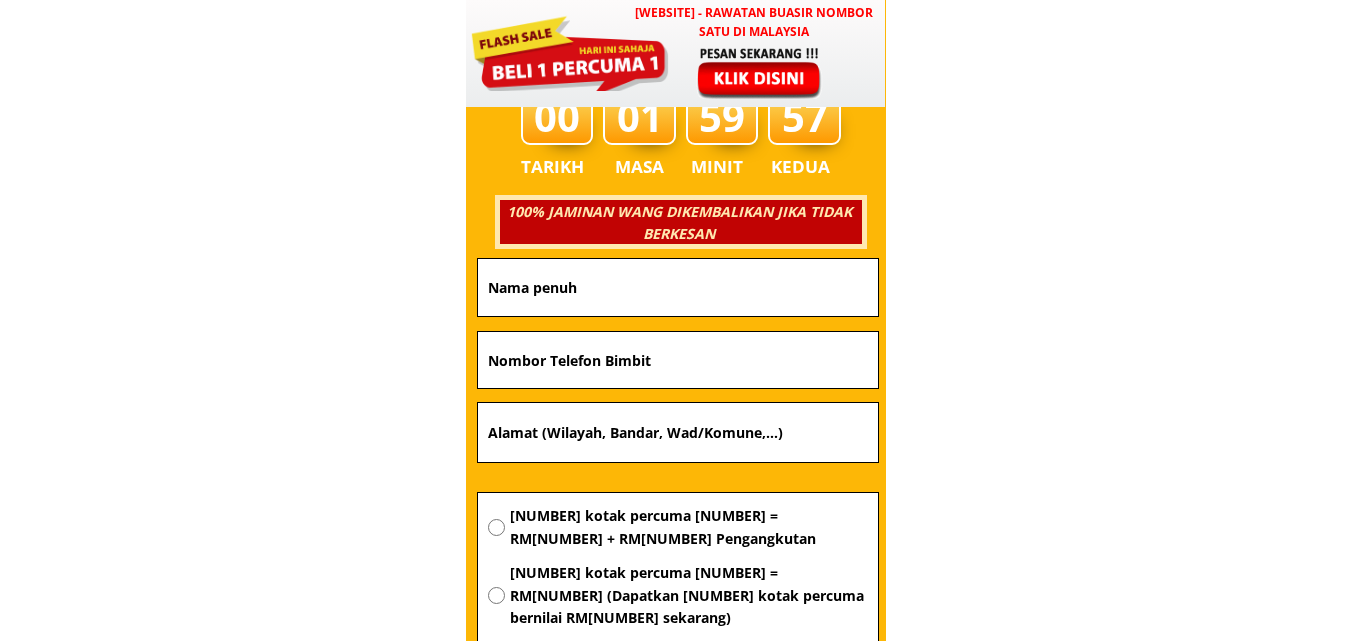 click at bounding box center [678, 287] 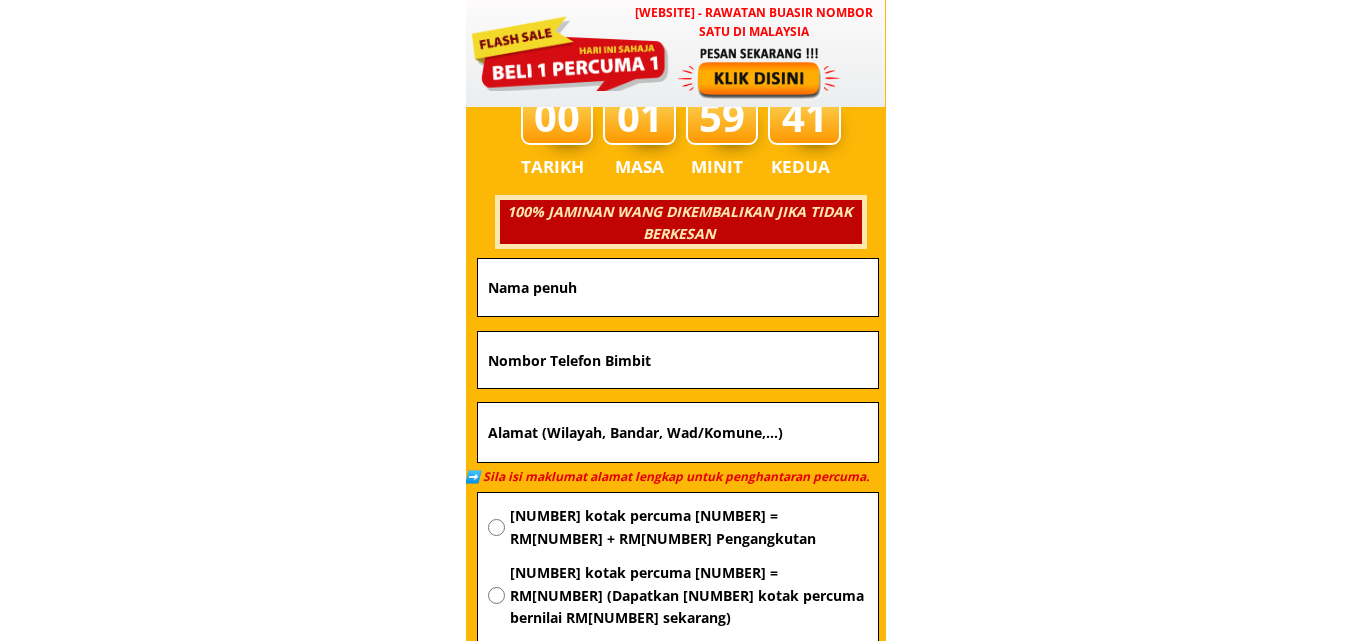 click at bounding box center [678, 433] 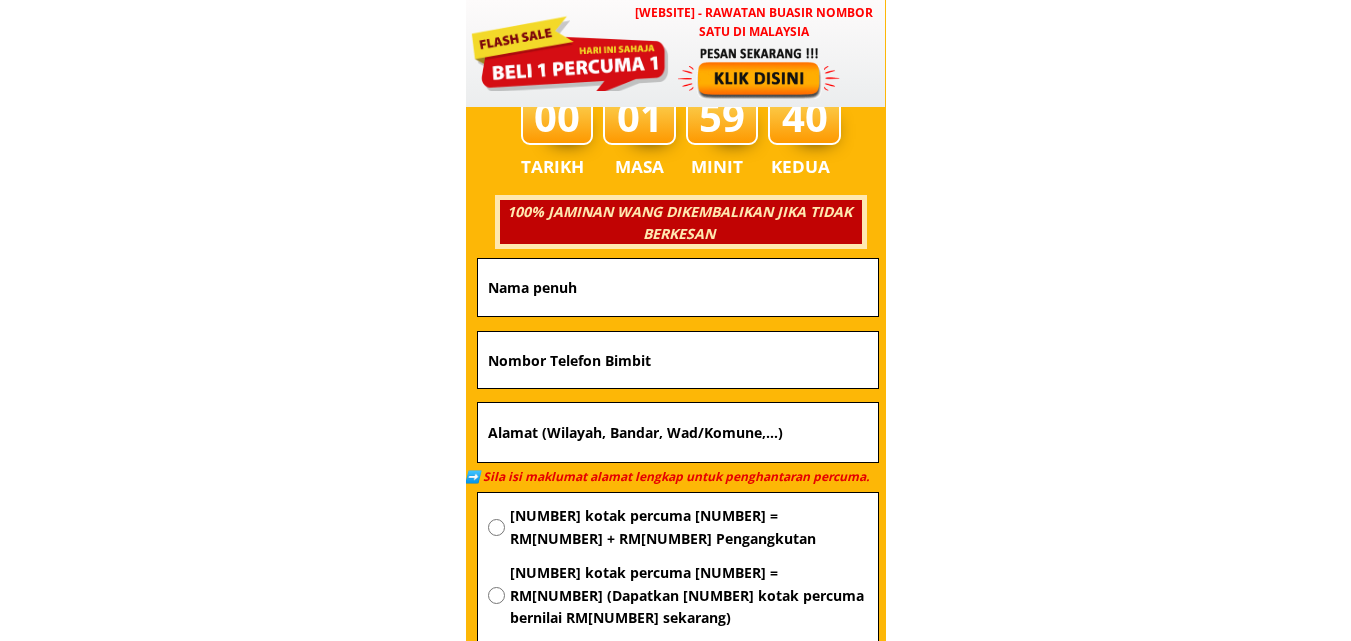 paste on "[NUMBER]-[NUMBER], [CITY] [CITY] square BLOCK-[NUMBER], [STREET] [STREET], [POSTAL_CODE] [CITY] [CITY]." 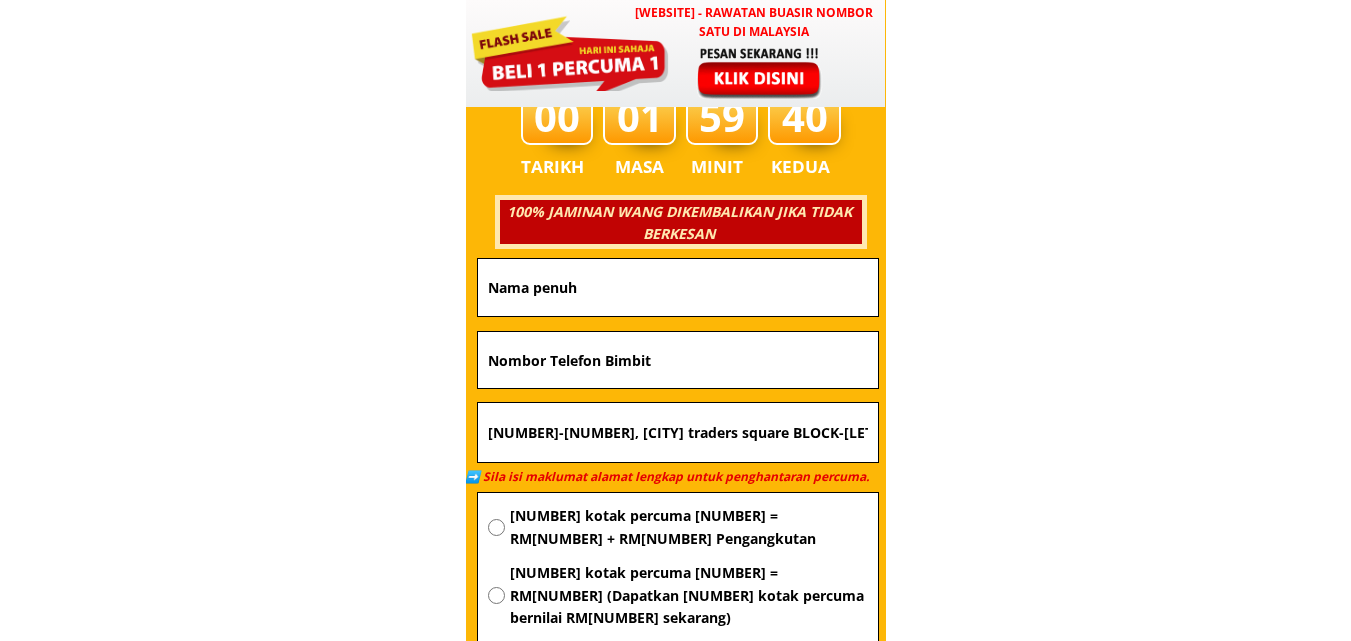 scroll, scrollTop: 0, scrollLeft: 164, axis: horizontal 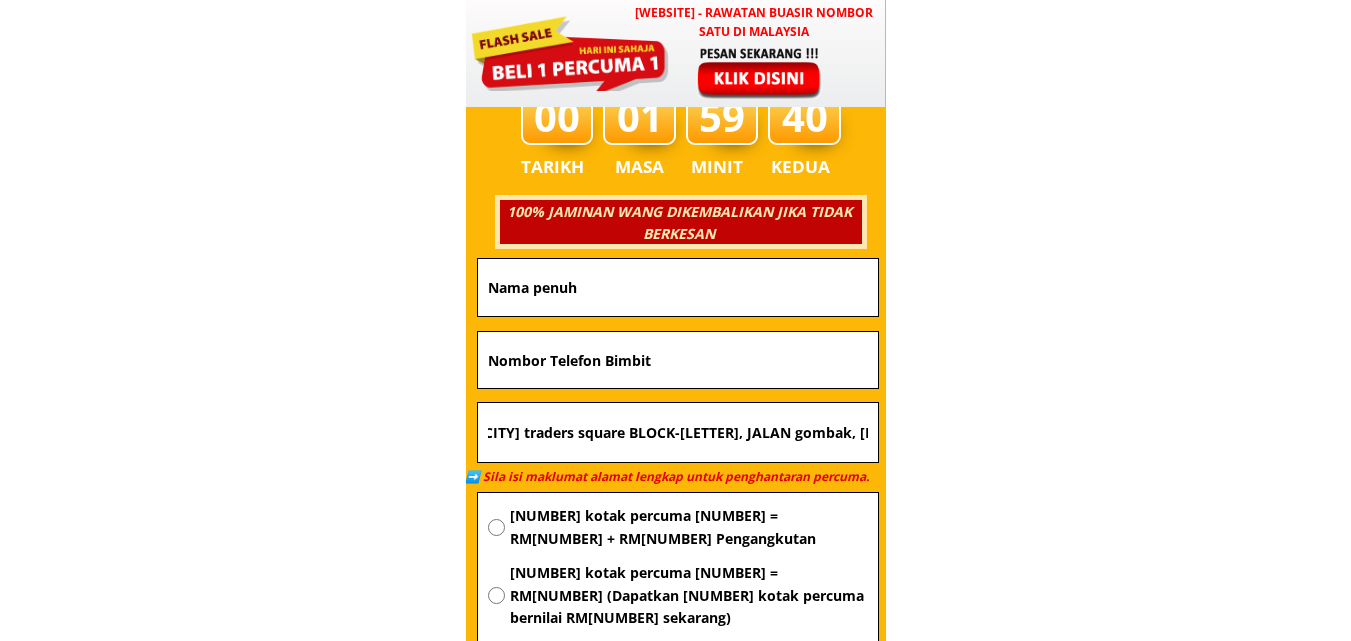 type on "[NUMBER]-[NUMBER], [CITY] [CITY] square BLOCK-[NUMBER], [STREET] [STREET], [POSTAL_CODE] [CITY] [CITY]." 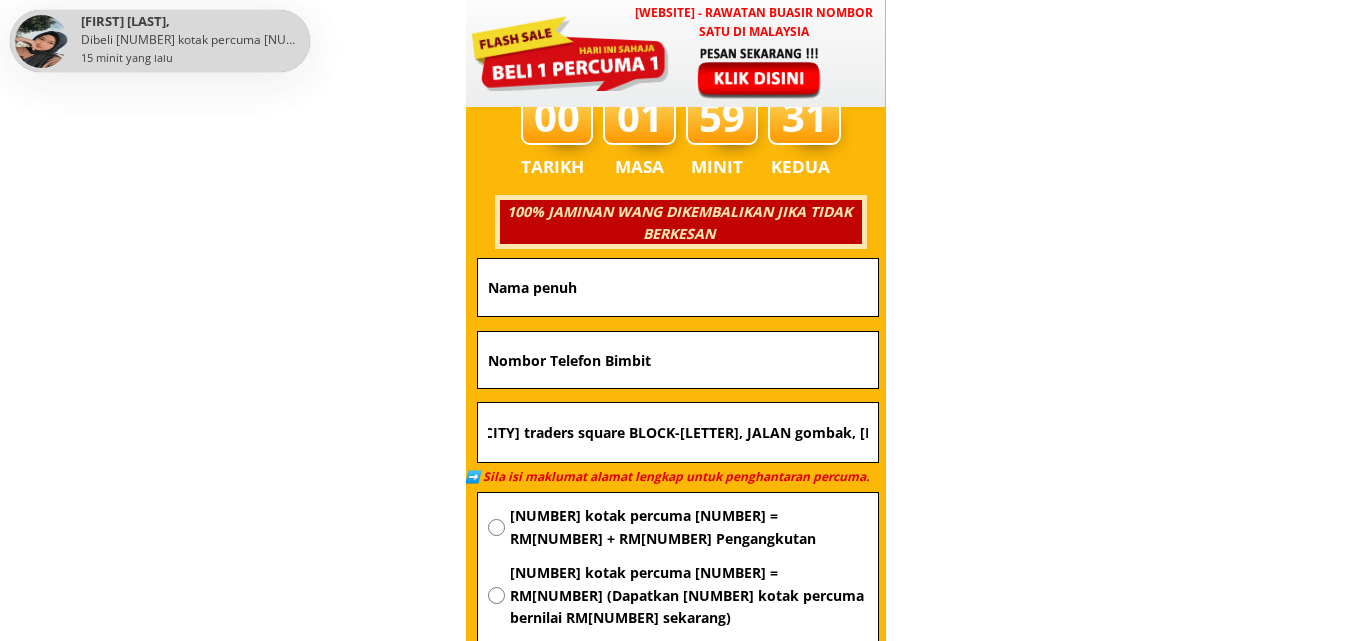 scroll, scrollTop: 0, scrollLeft: 0, axis: both 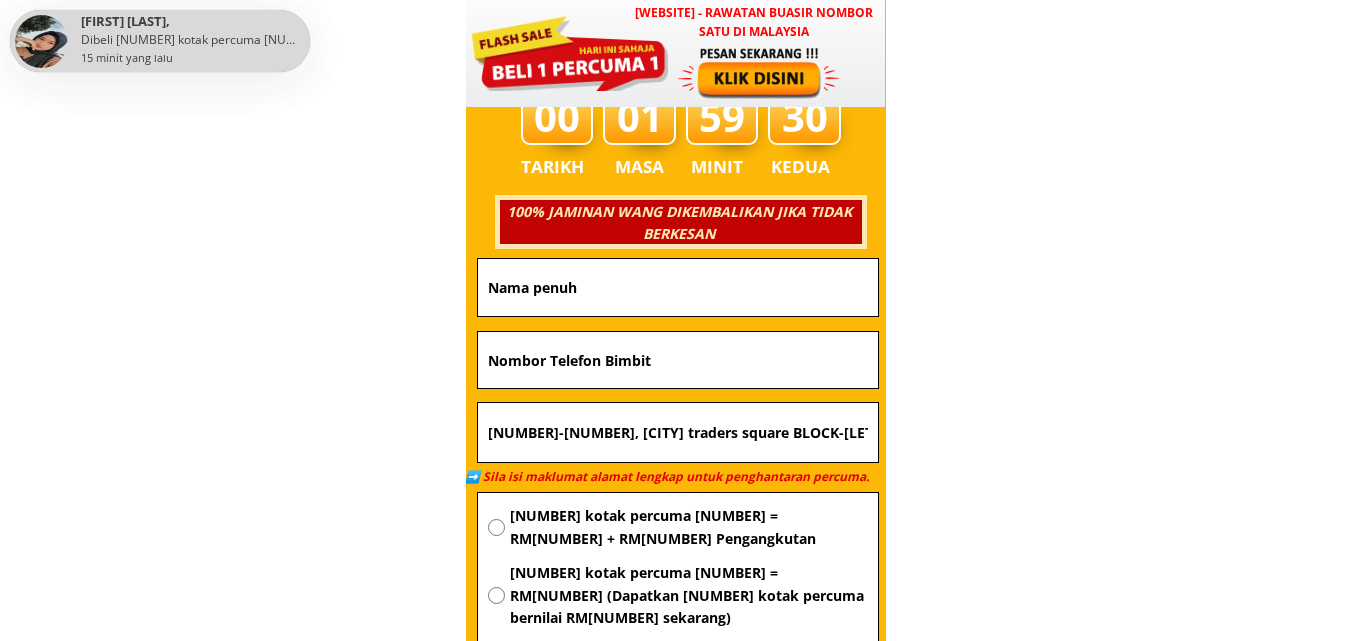 click at bounding box center (678, 360) 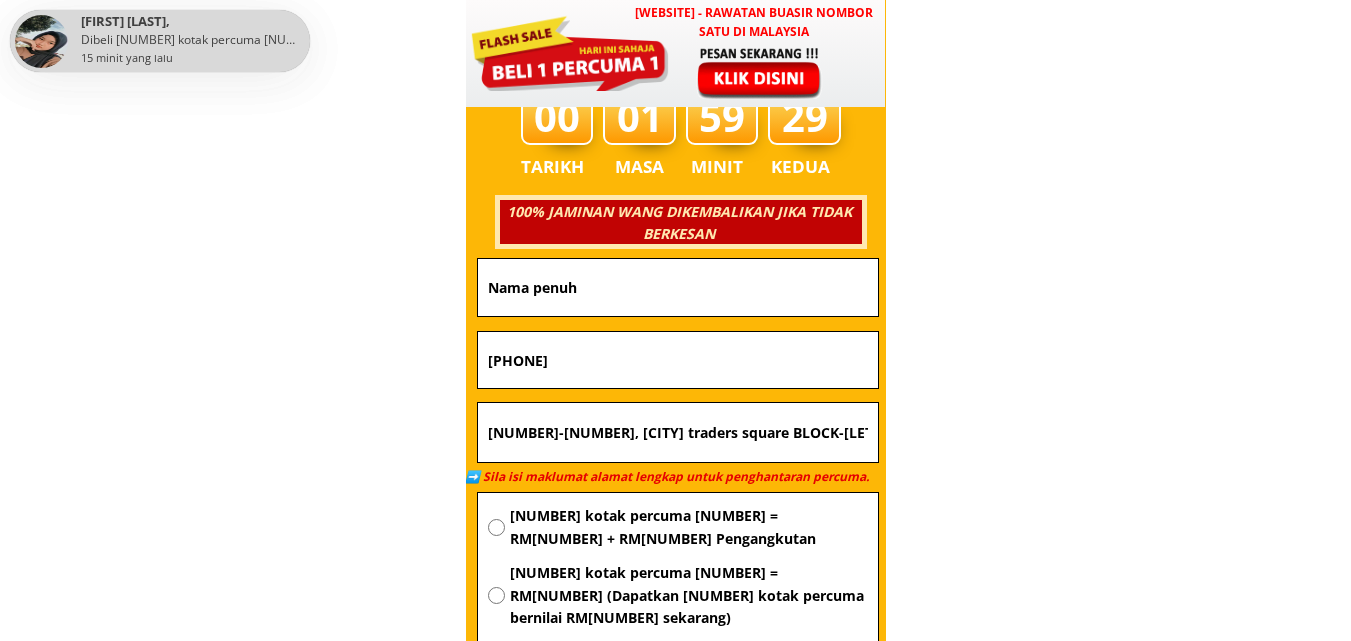 type on "01116868067" 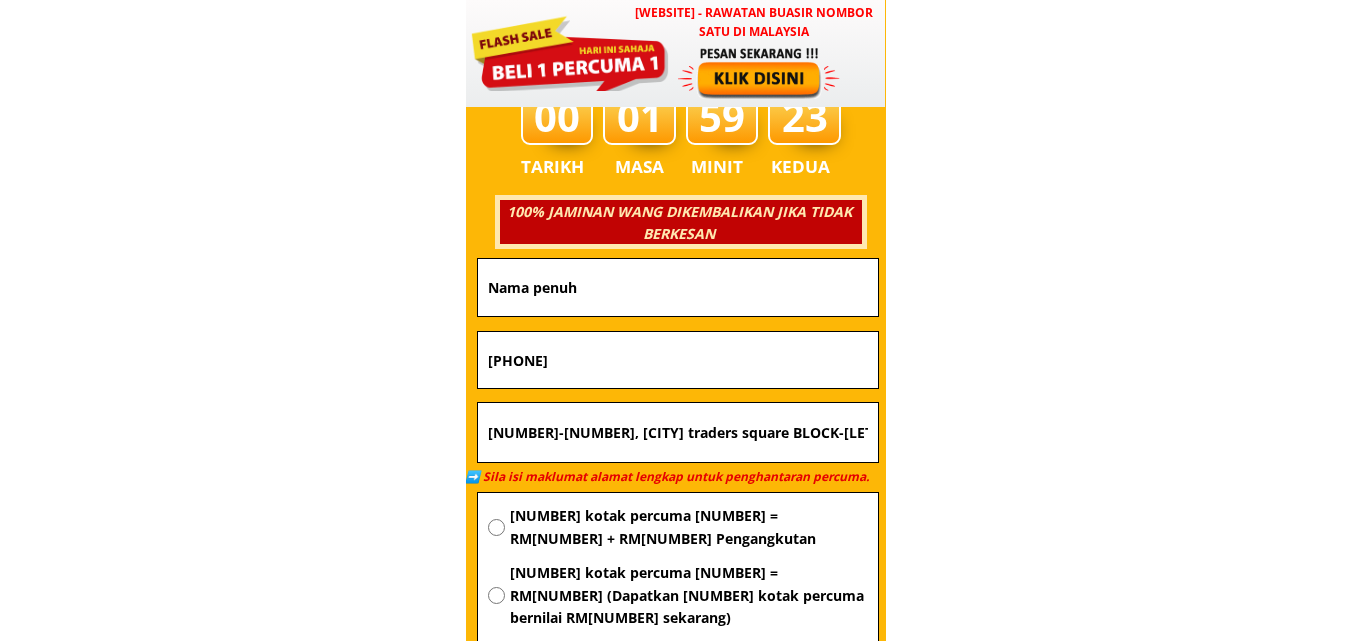 click at bounding box center (678, 287) 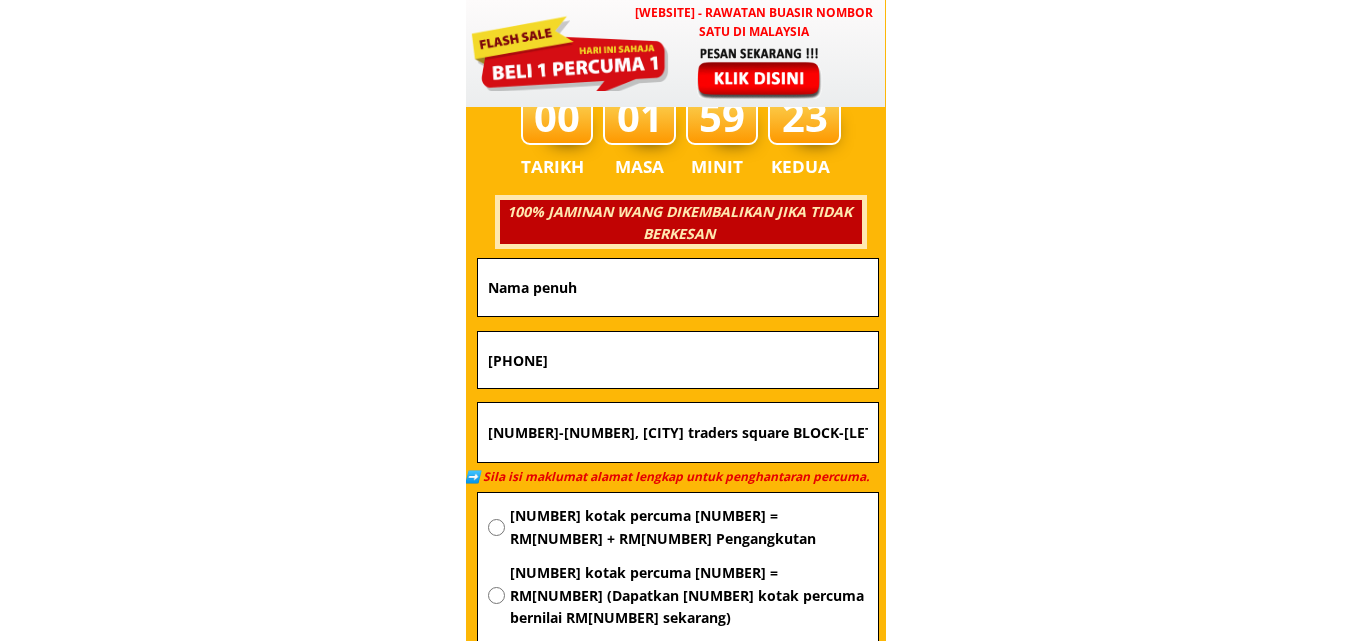 paste on "BM BABUL" 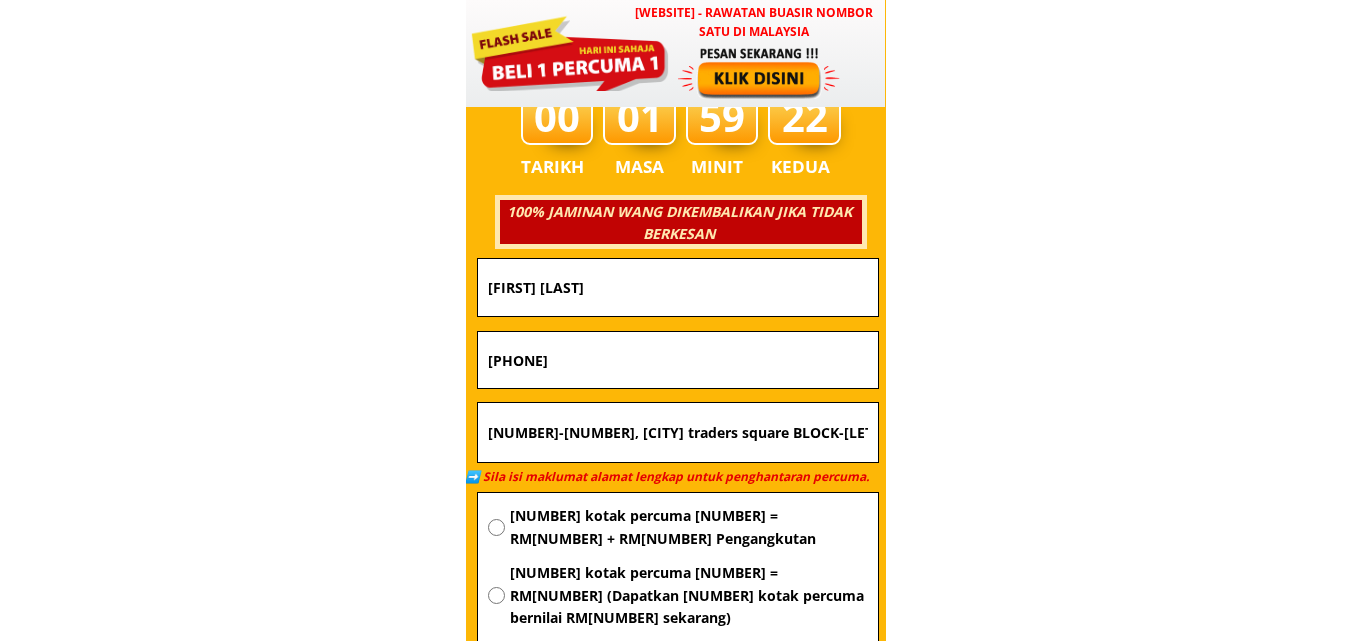 type on "BM BABUL" 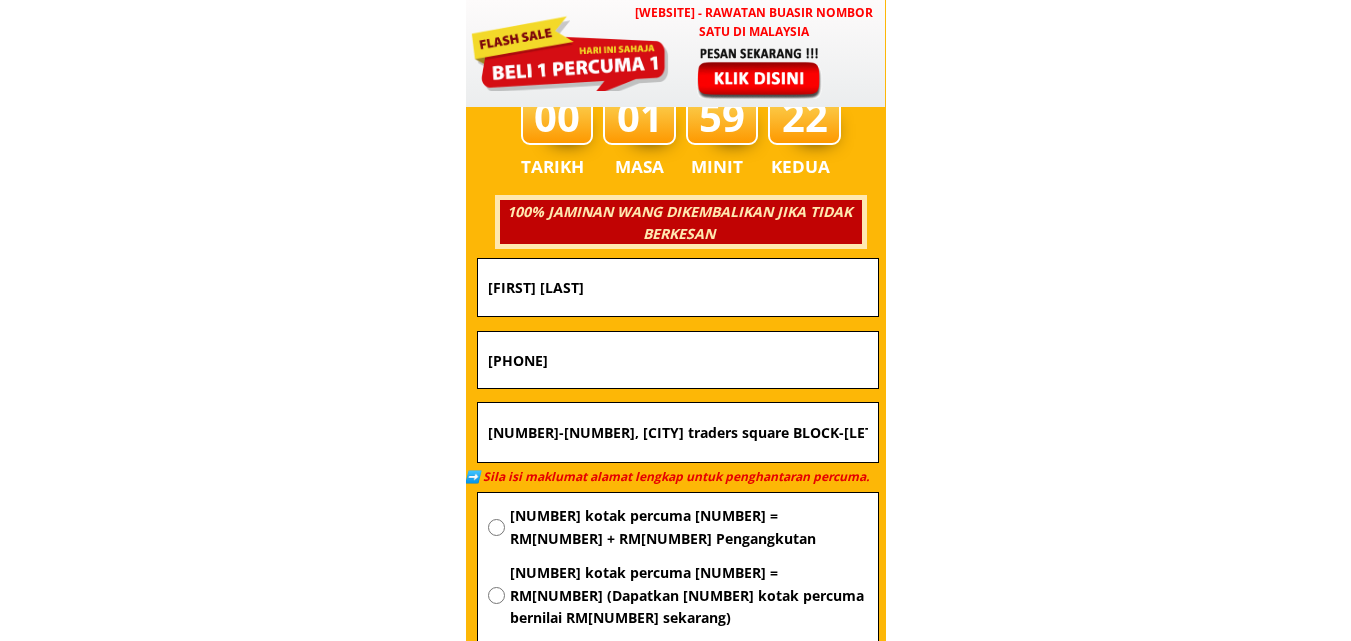 click on "1 kotak percuma 1 = RM94 + RM5 Pengangkutan" at bounding box center (689, 527) 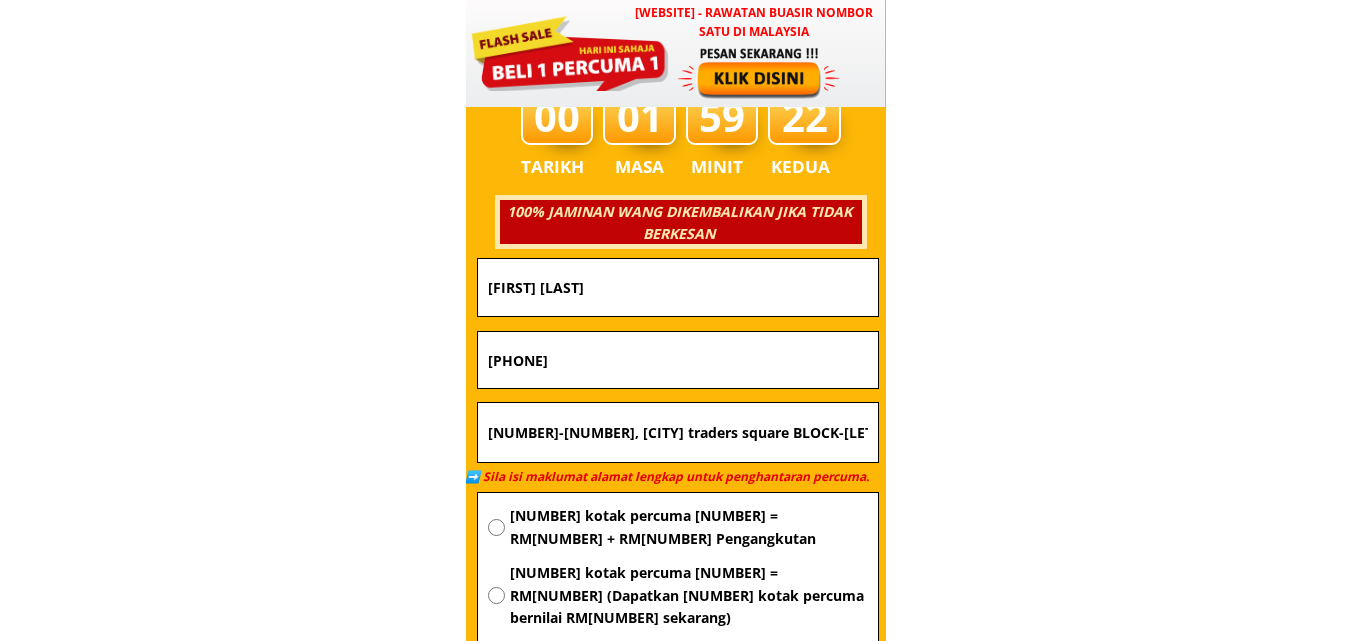 radio on "true" 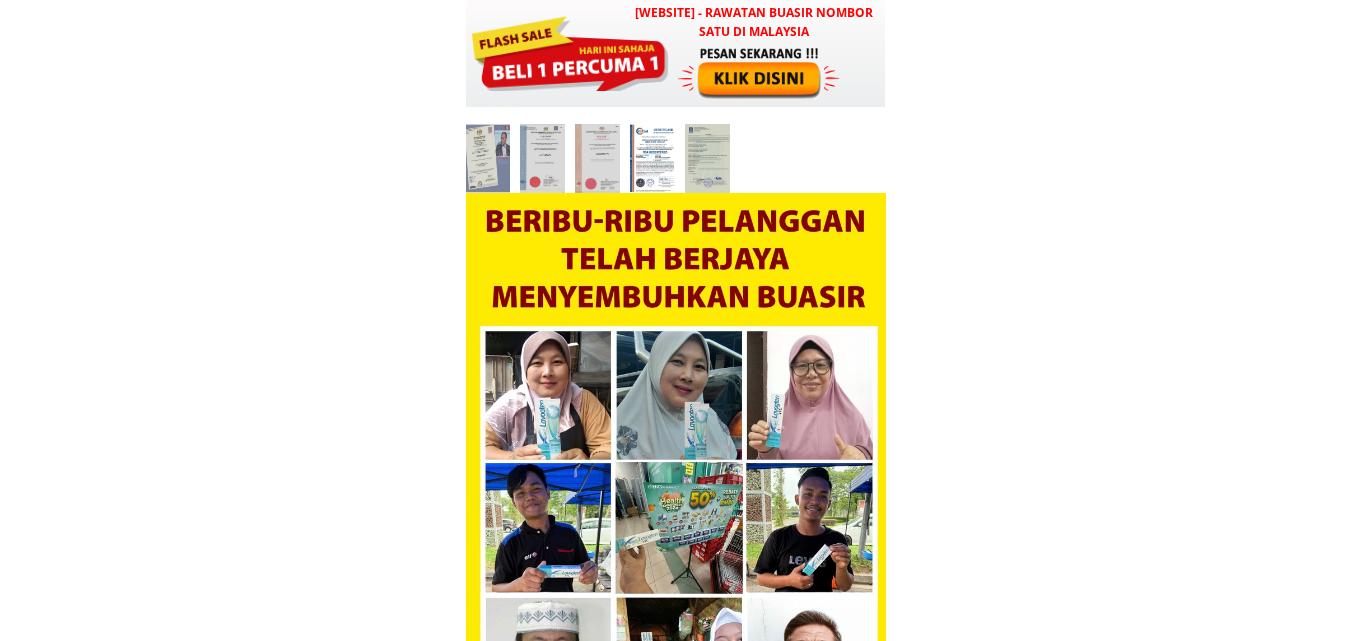 scroll, scrollTop: 7083, scrollLeft: 0, axis: vertical 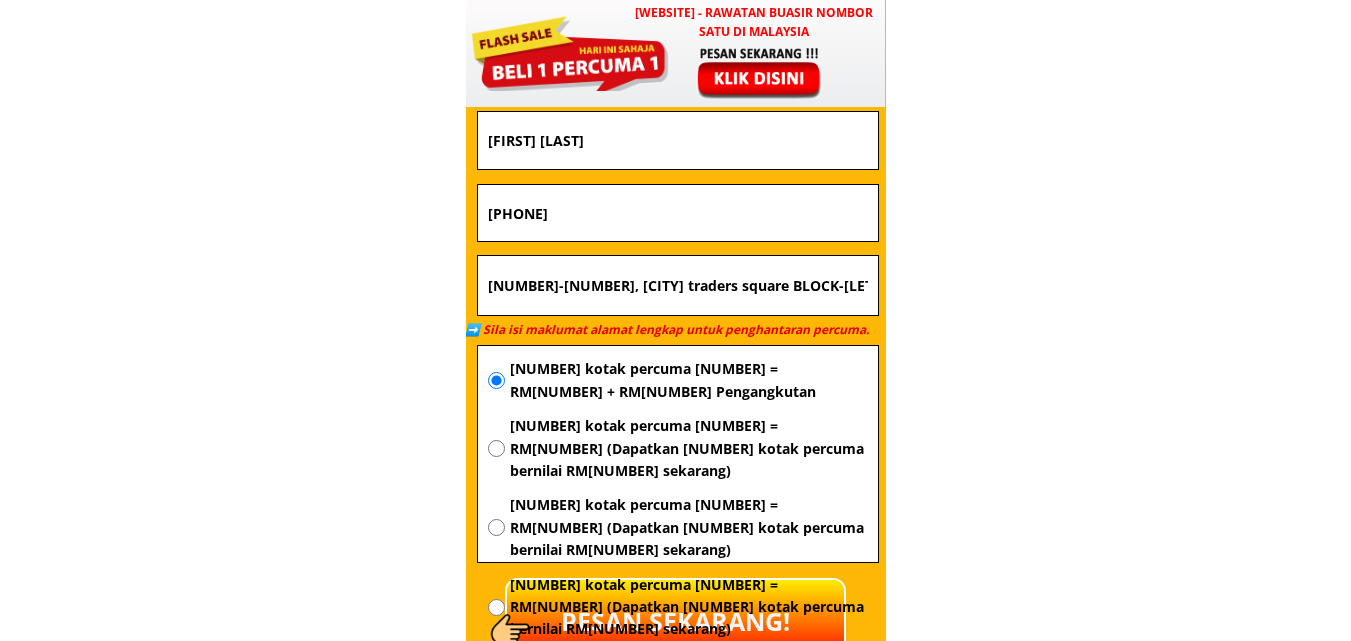click on "PESAN SEKARANG!" at bounding box center [675, 620] 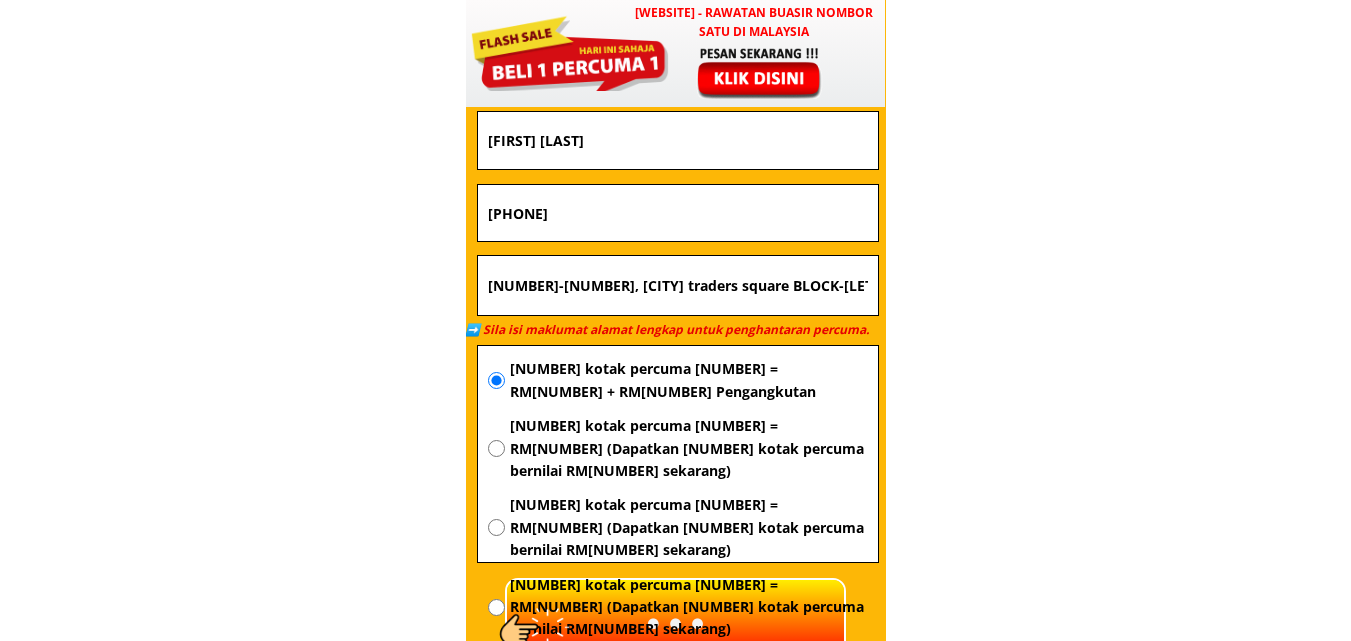 scroll, scrollTop: 7304, scrollLeft: 0, axis: vertical 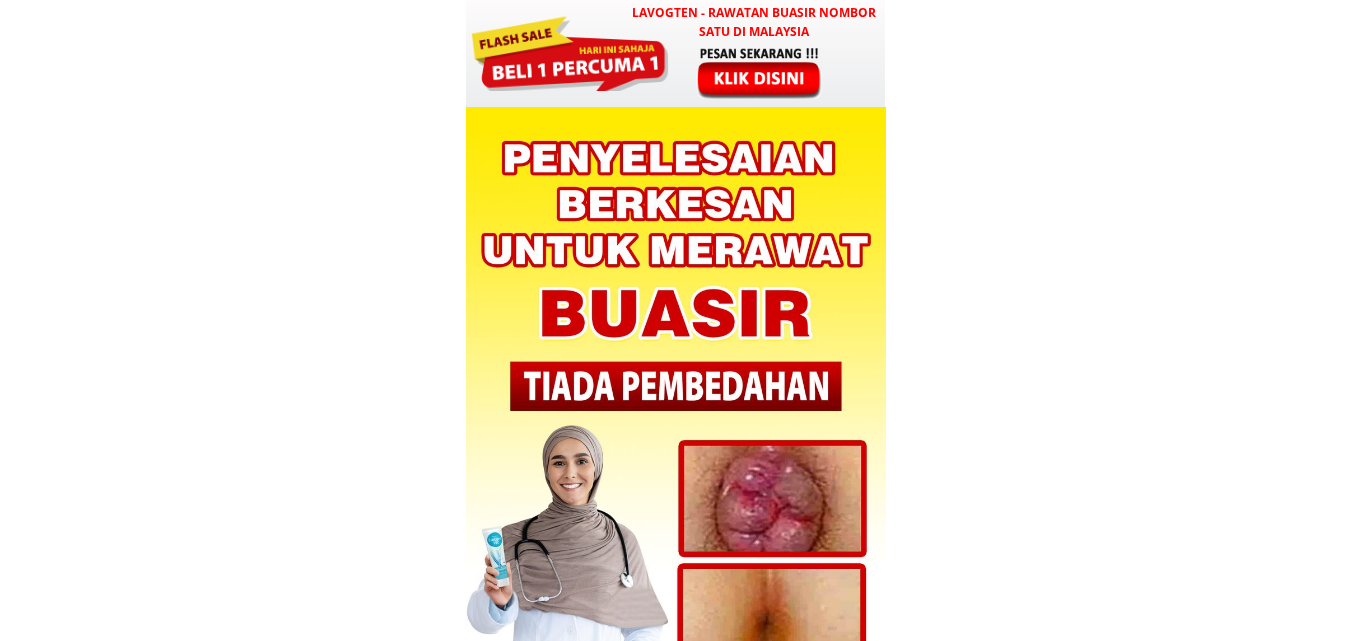 type on "[NUMBER]-[NUMBER], [CITY] [CITY] square BLOCK-[NUMBER], [STREET] [STREET], [POSTAL_CODE] [CITY] [CITY]." 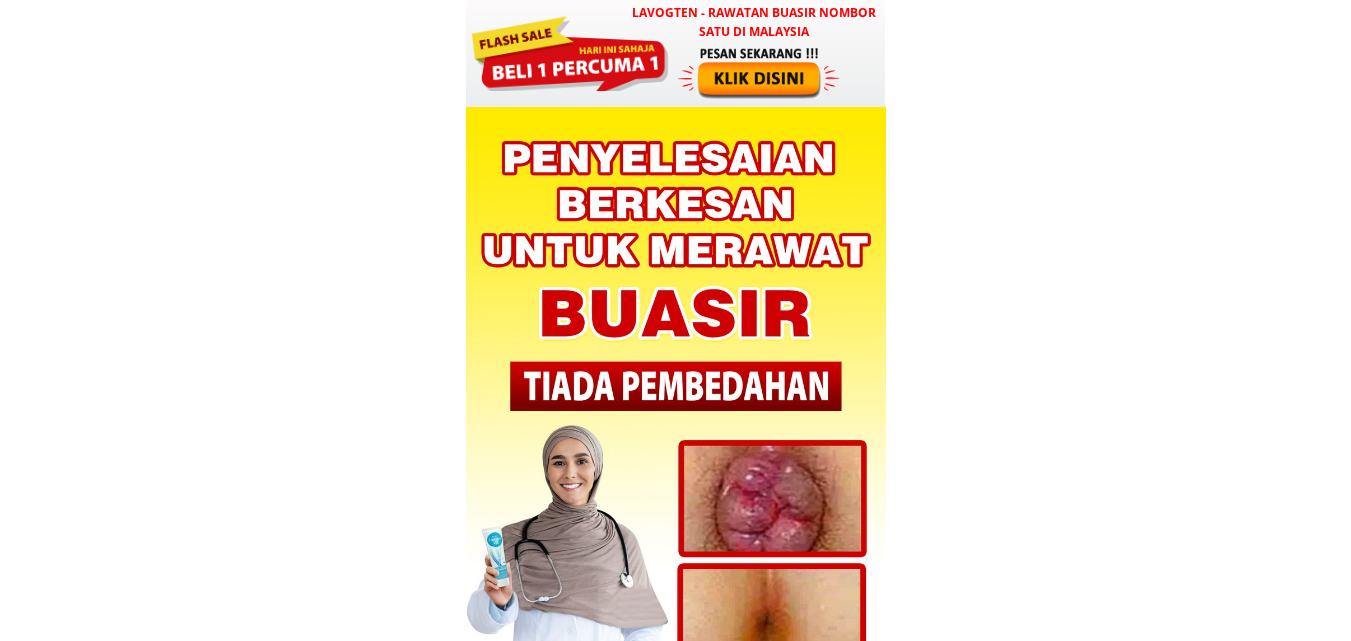 type on "[PHONE]" 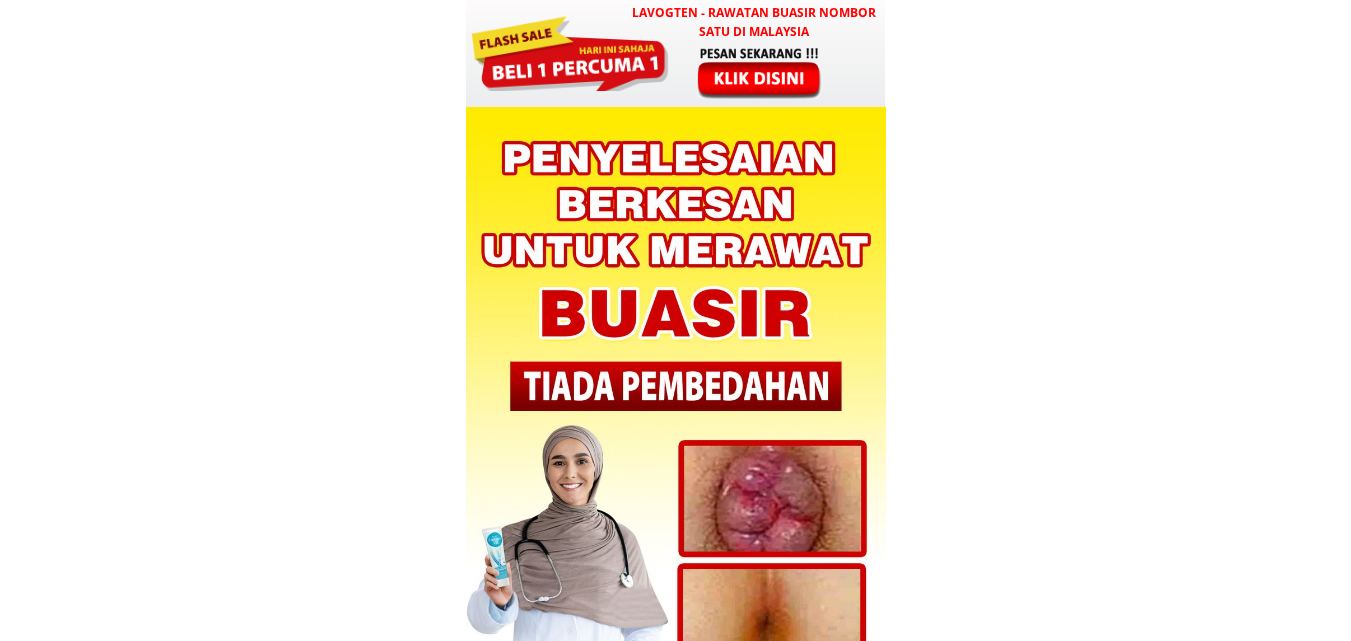 type on "BM [LAST]" 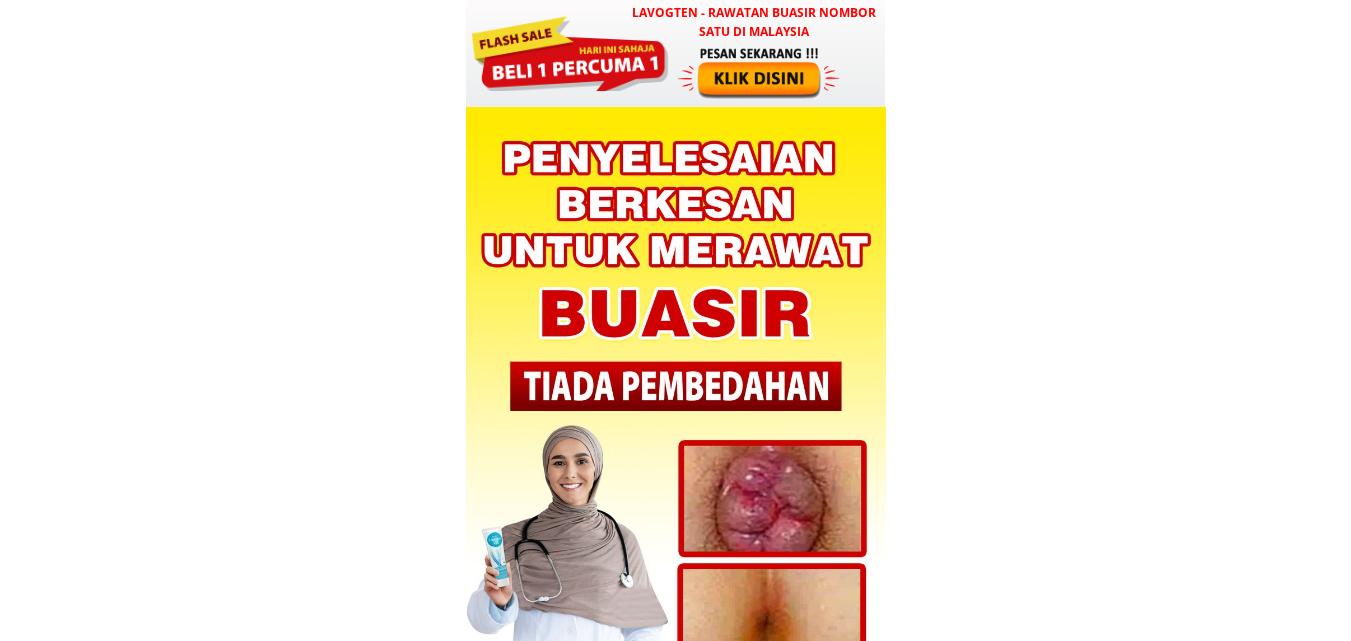 scroll, scrollTop: 0, scrollLeft: 0, axis: both 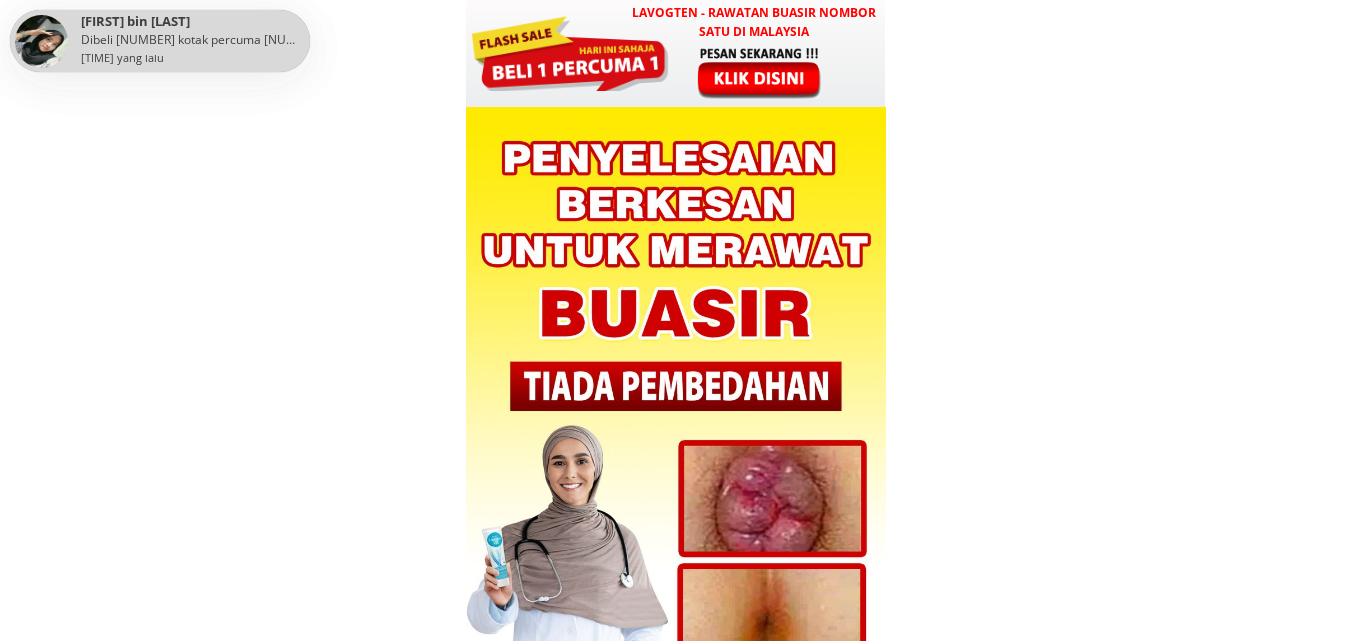 click at bounding box center [761, 72] 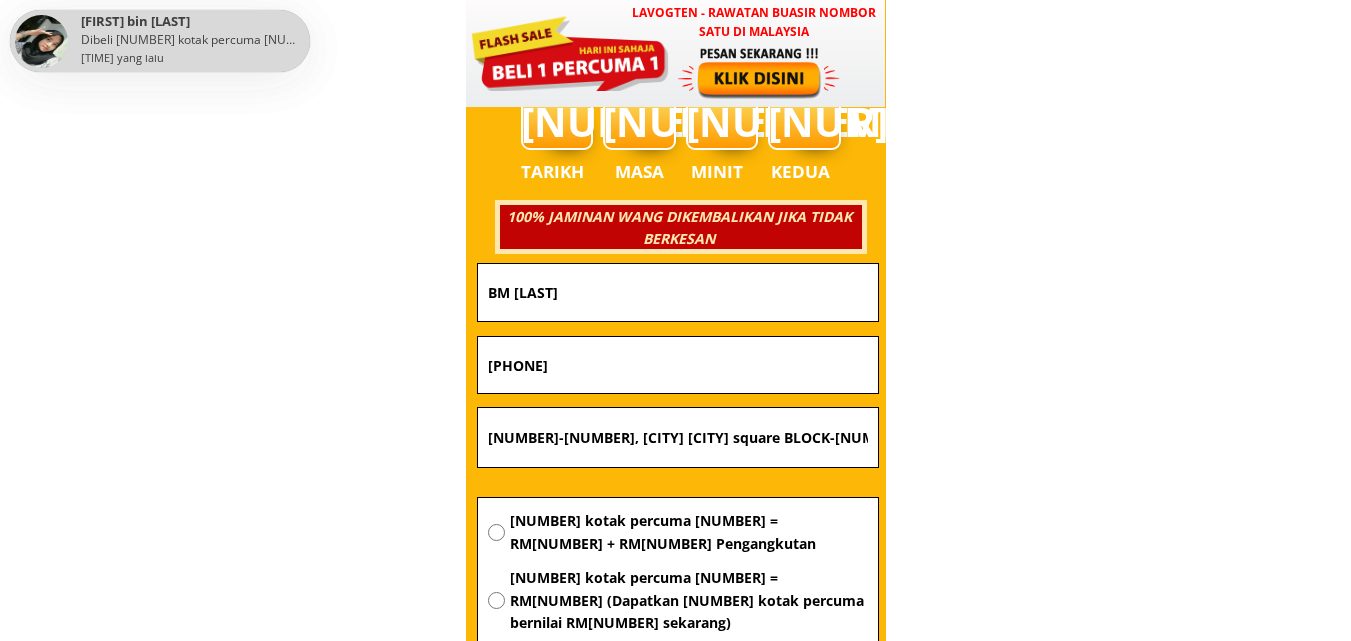 scroll, scrollTop: 7083, scrollLeft: 0, axis: vertical 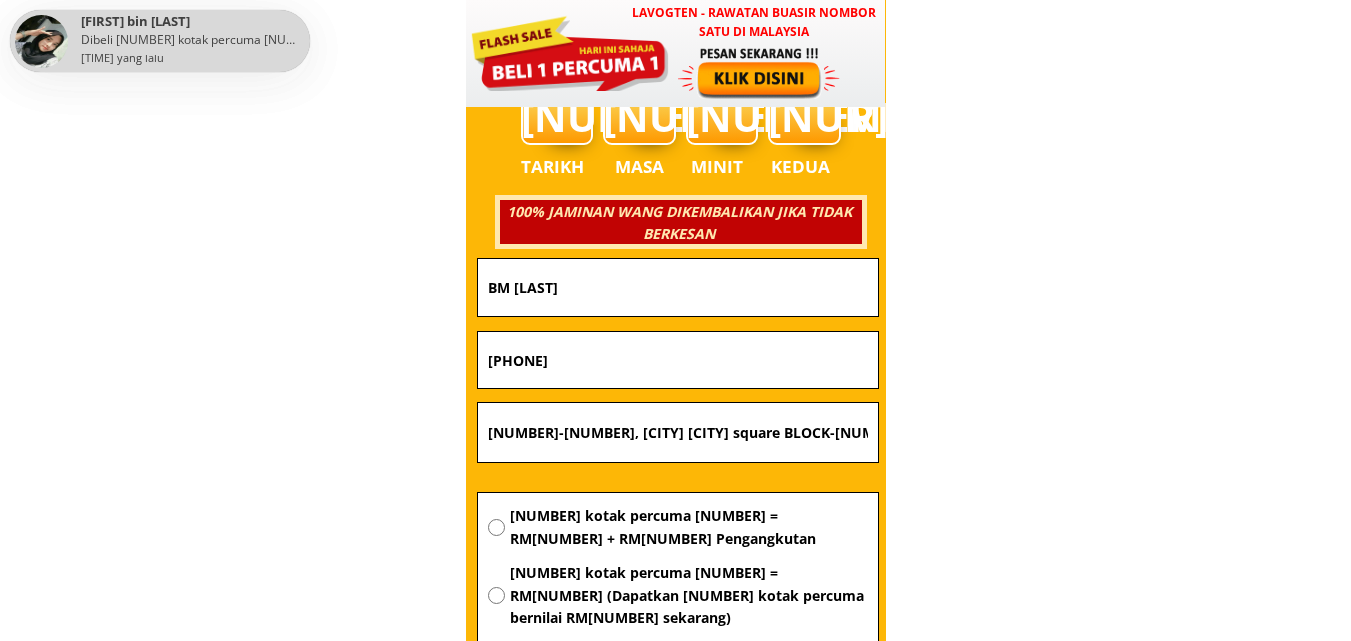 click on "36-15, KL traders square BLOCK-B, JALAN gombak, 53000setap kualalumpur.ak" at bounding box center [678, 433] 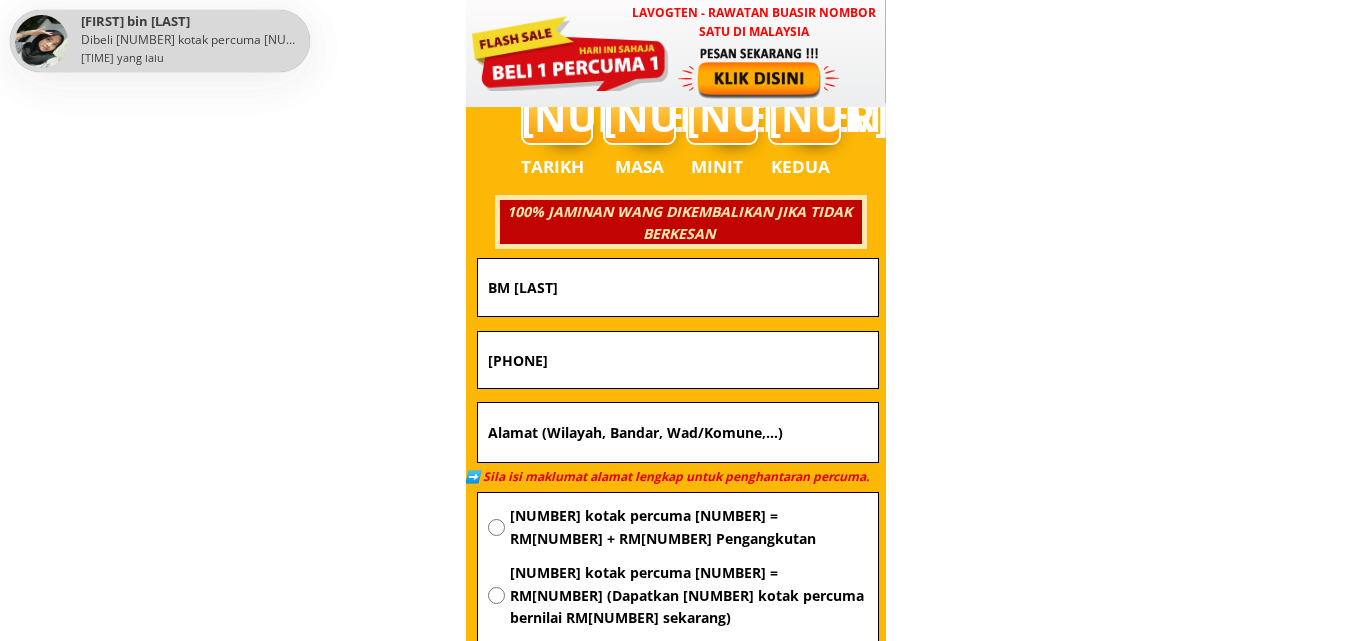 type 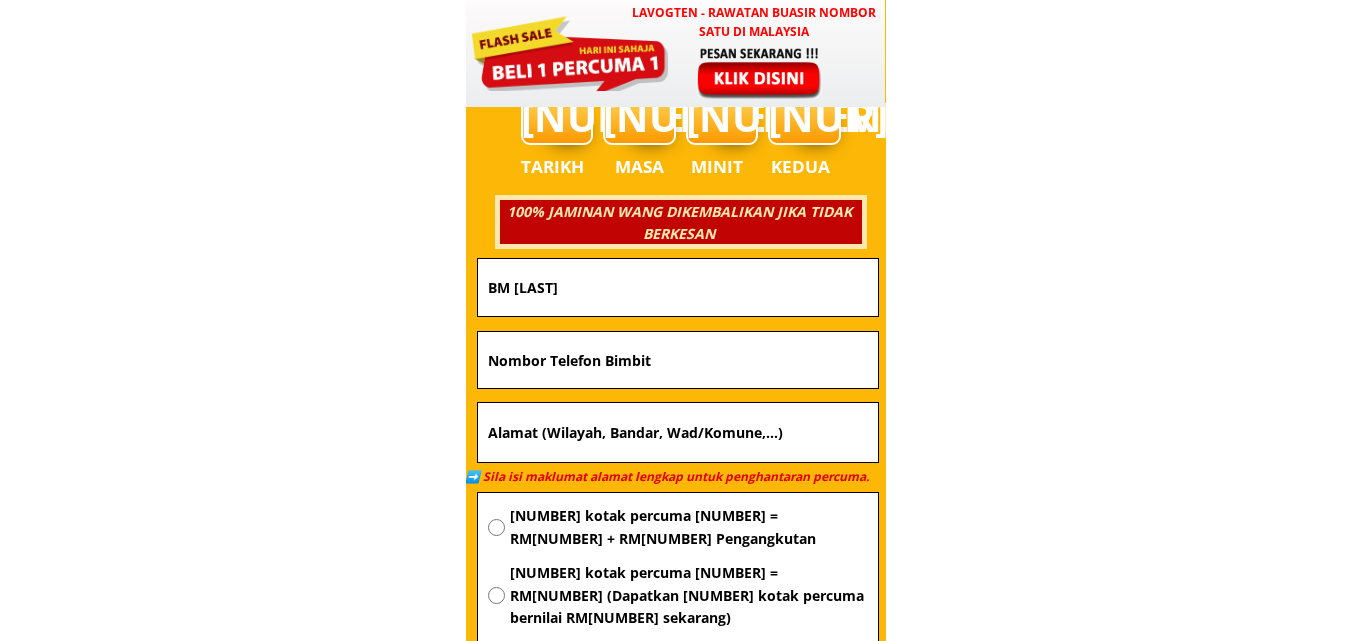 type 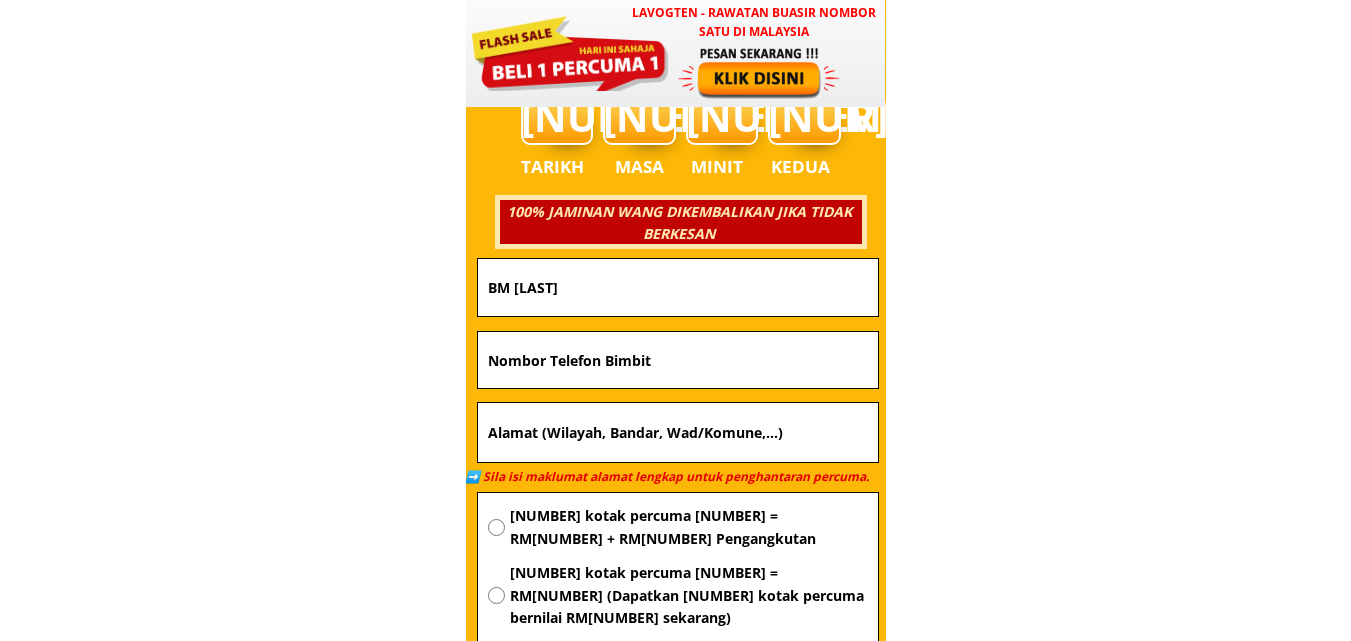 click on "BM BABUL" at bounding box center [678, 287] 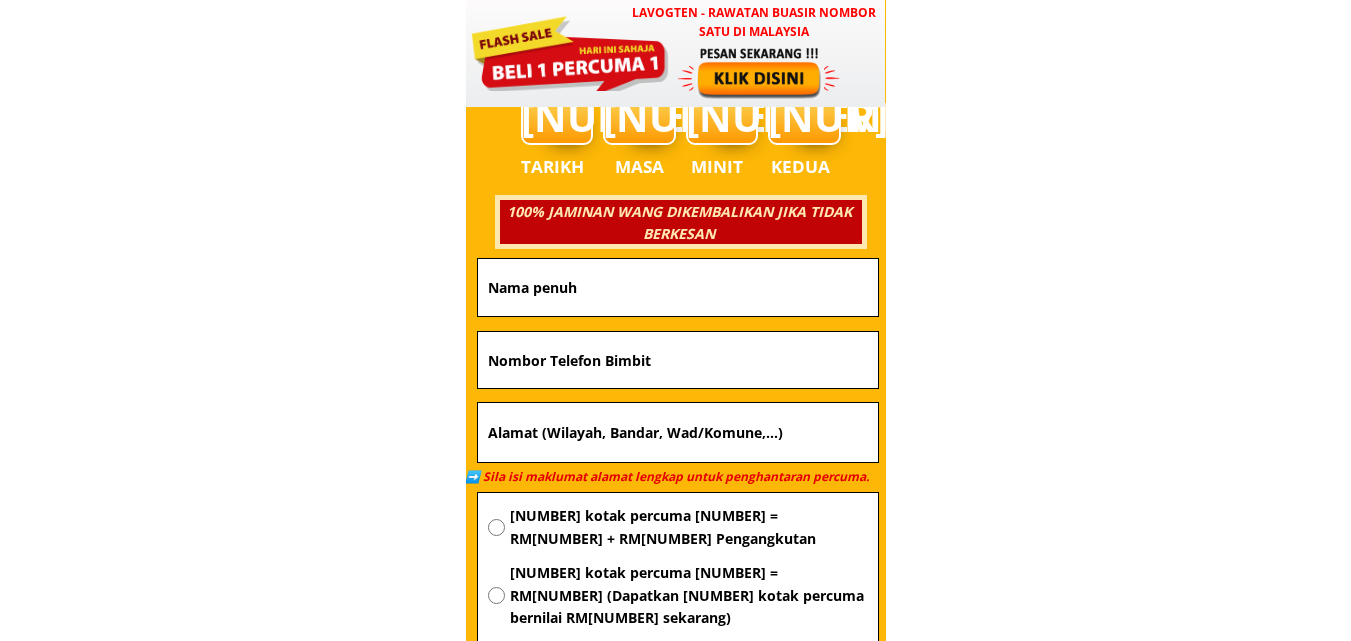 type 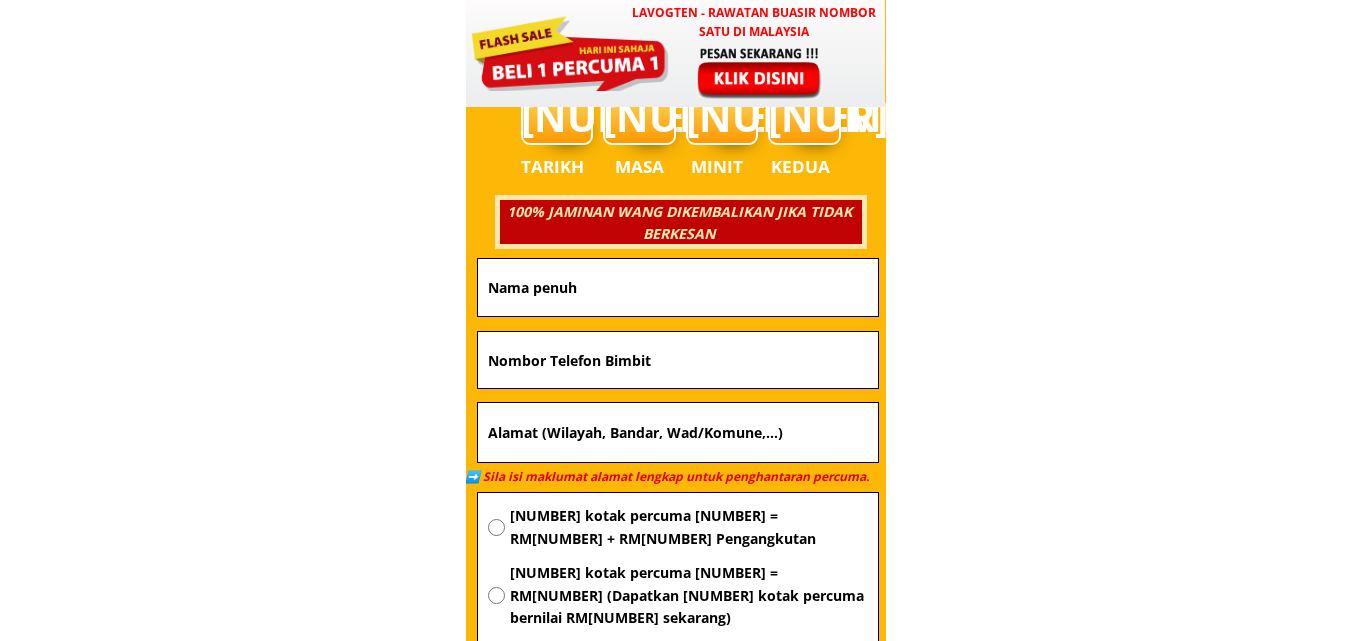 click at bounding box center (678, 433) 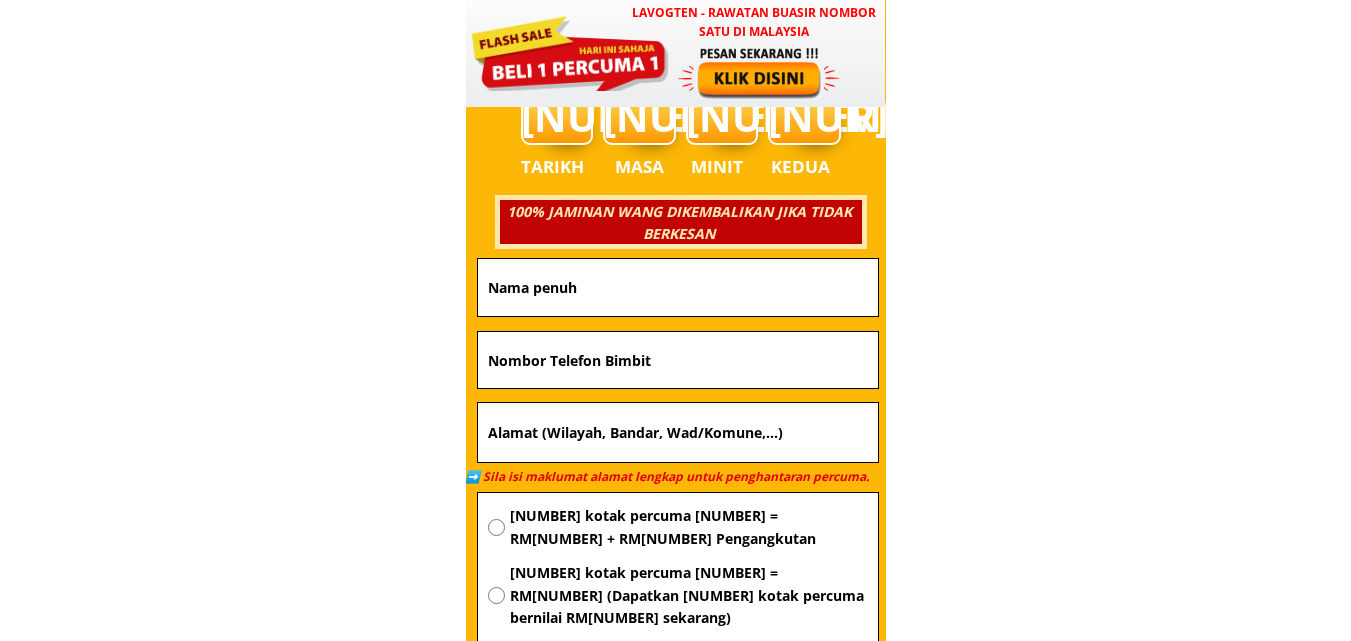 paste on "No [NUMBER] Jalan Menderang Kg Guntong[POSTAL_CODE] [STATE]" 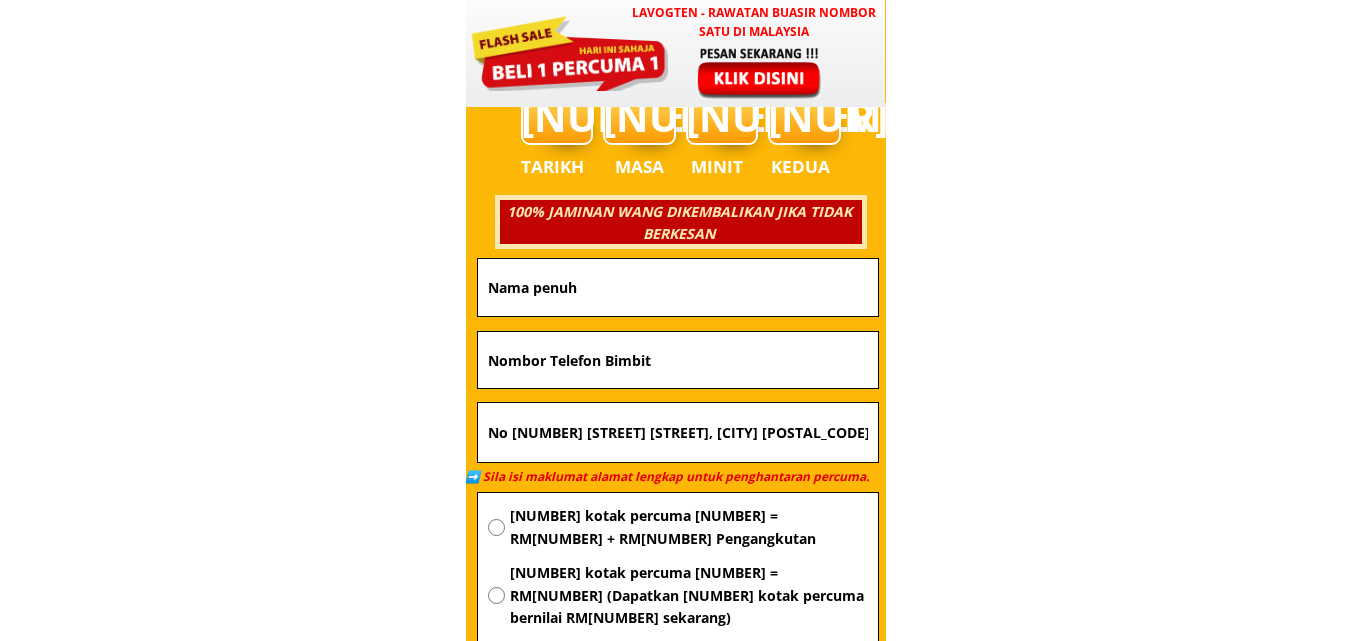 scroll, scrollTop: 0, scrollLeft: 17, axis: horizontal 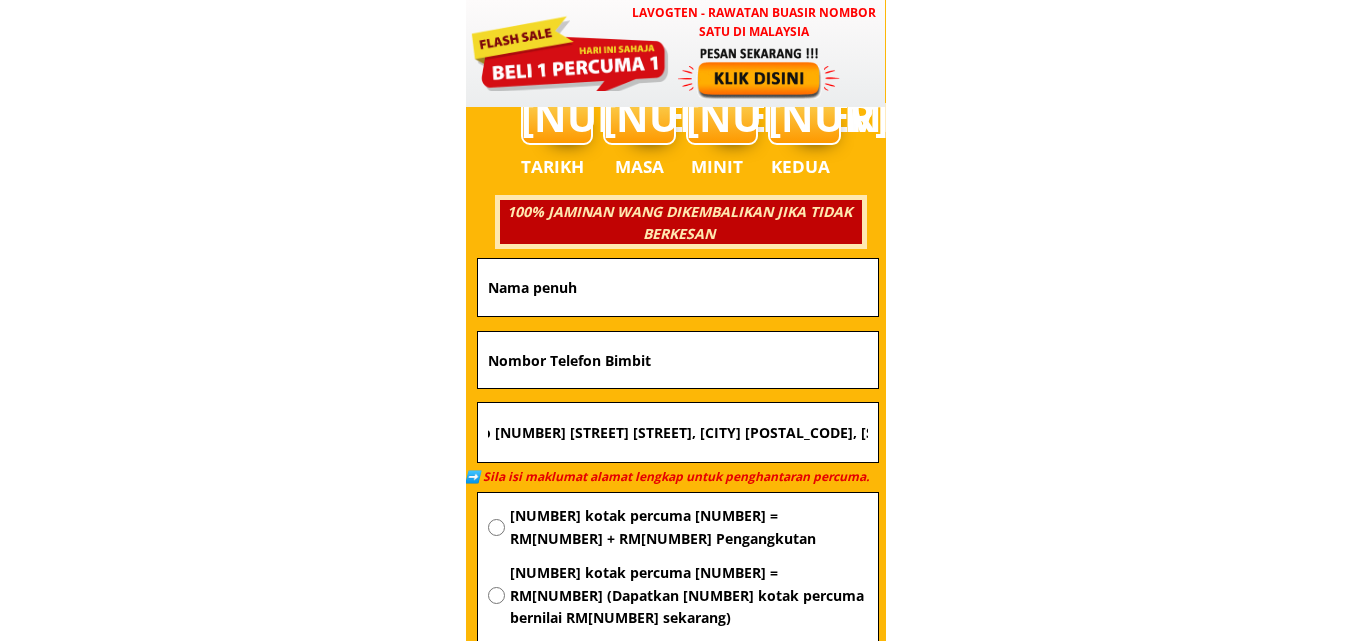 type on "No 120 Jalan Menderang Kg Guntong35600 Sungkai Perak" 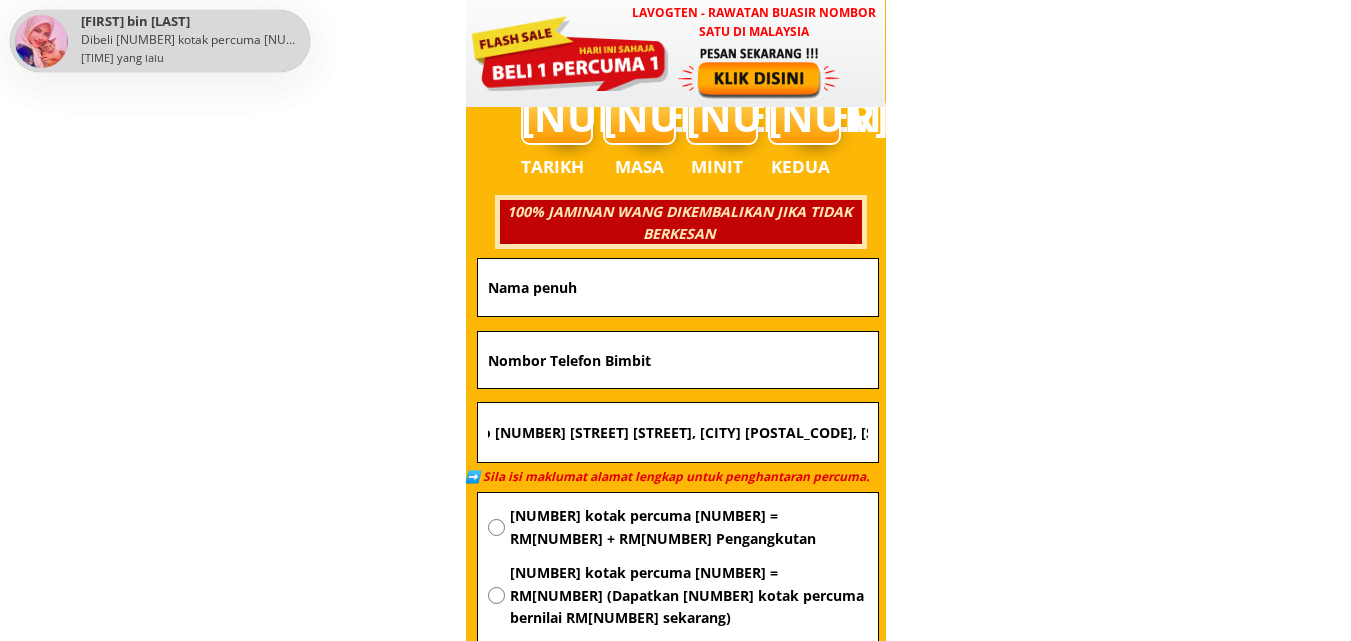 scroll, scrollTop: 0, scrollLeft: 0, axis: both 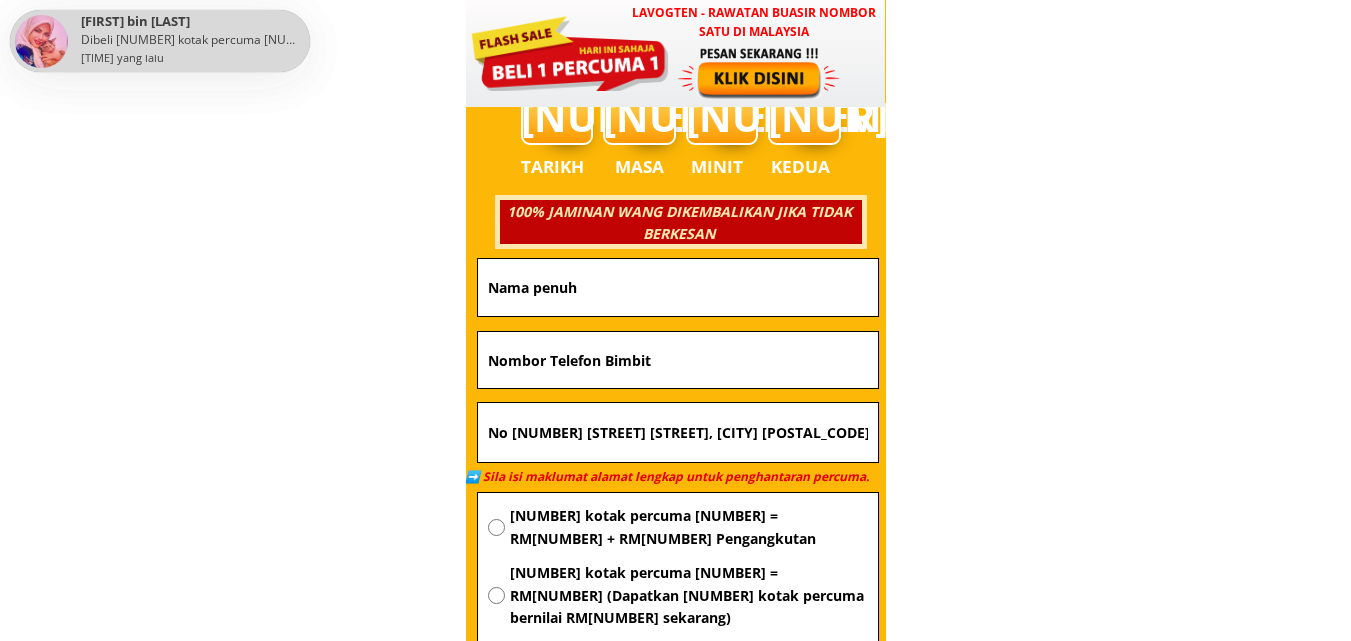 click at bounding box center (678, 360) 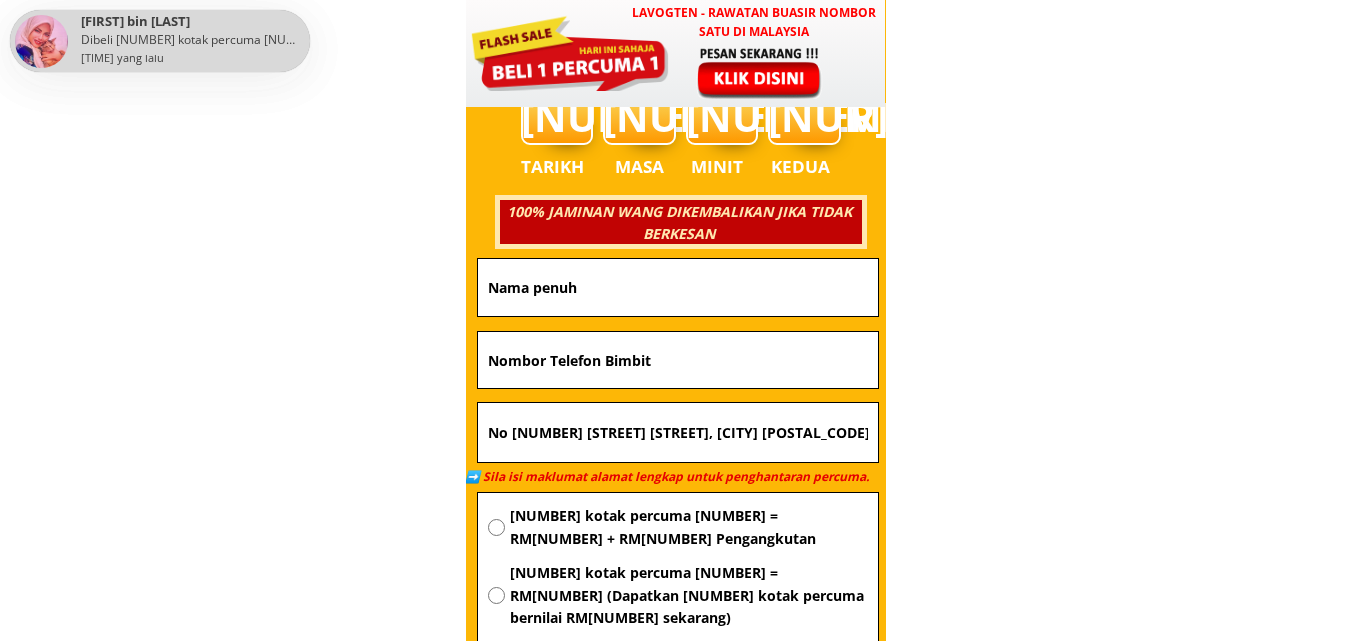 paste on "0168445307" 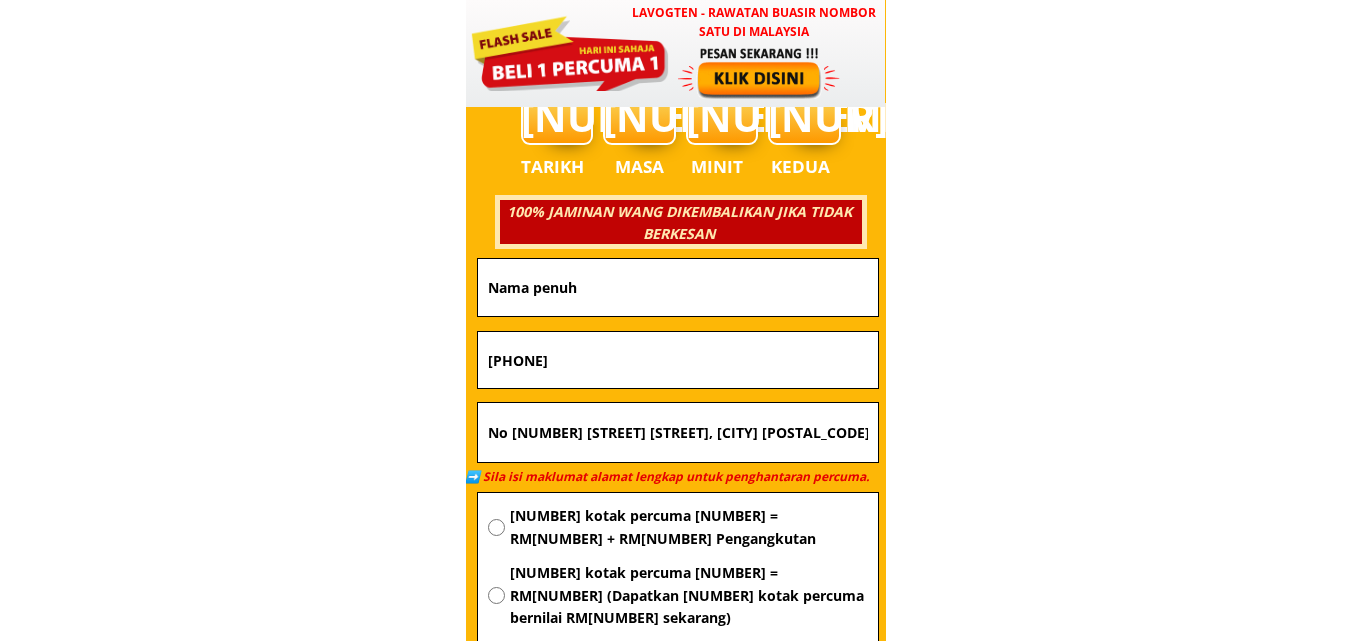 type on "0168445307" 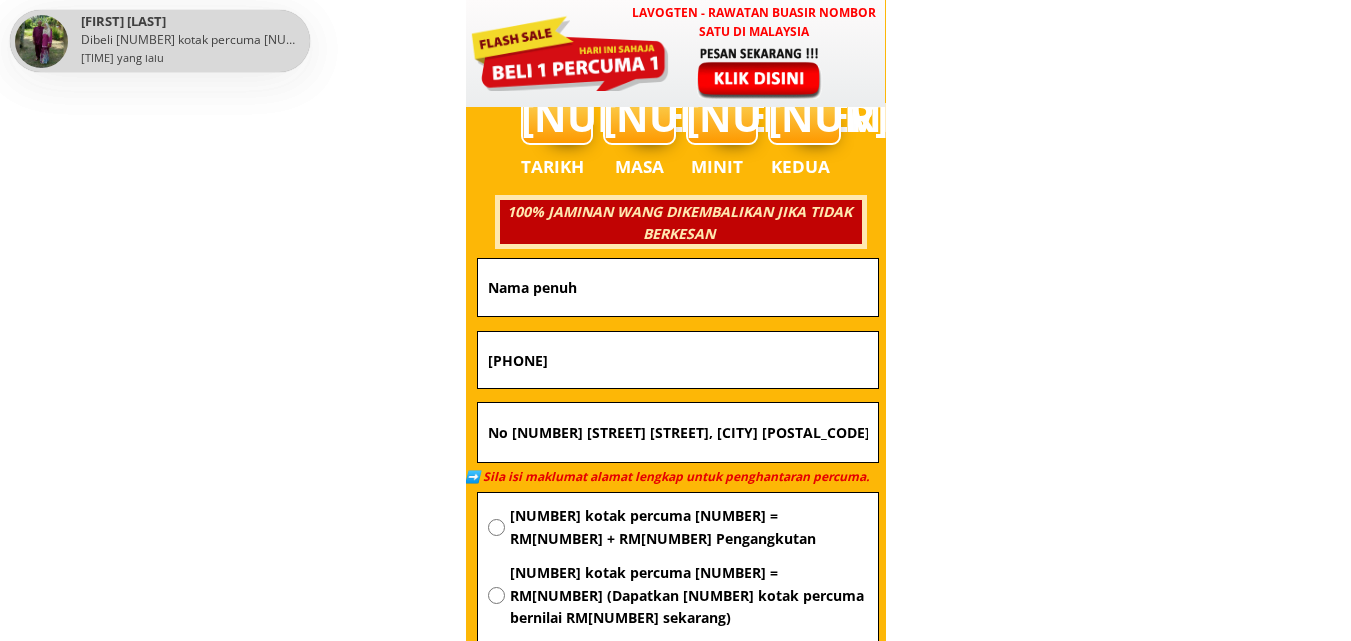 click at bounding box center (678, 287) 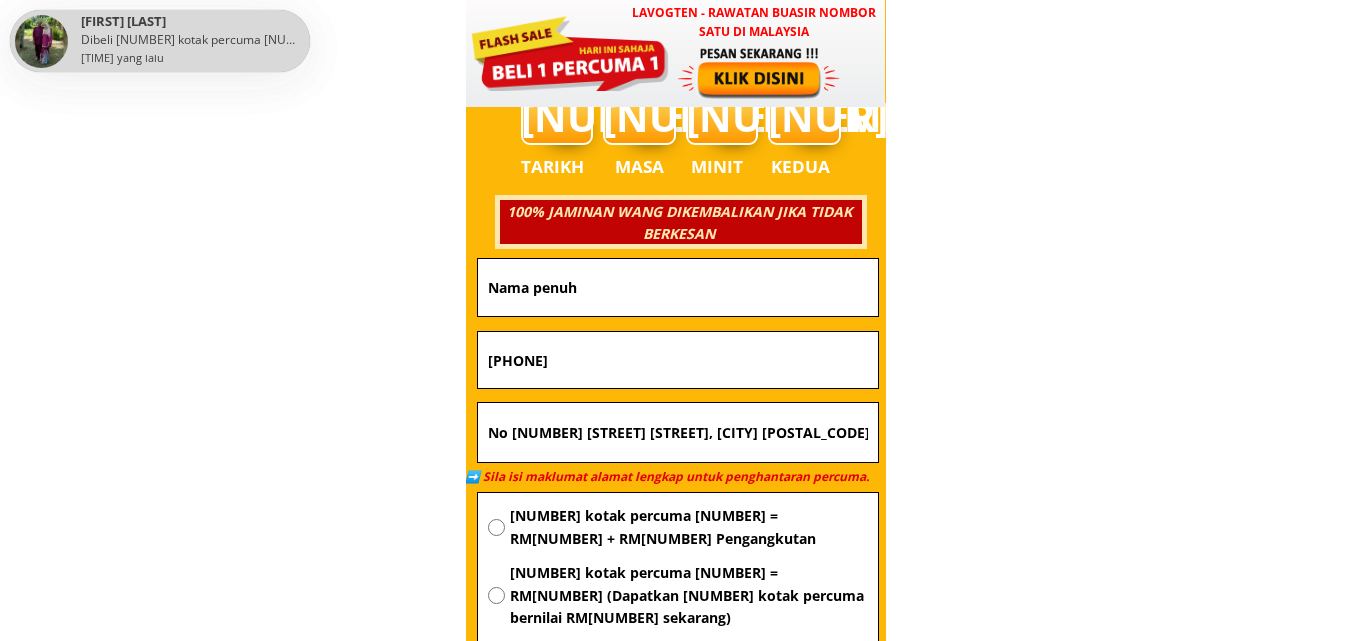 paste on ""Mohd Ali bin hj Tasir" 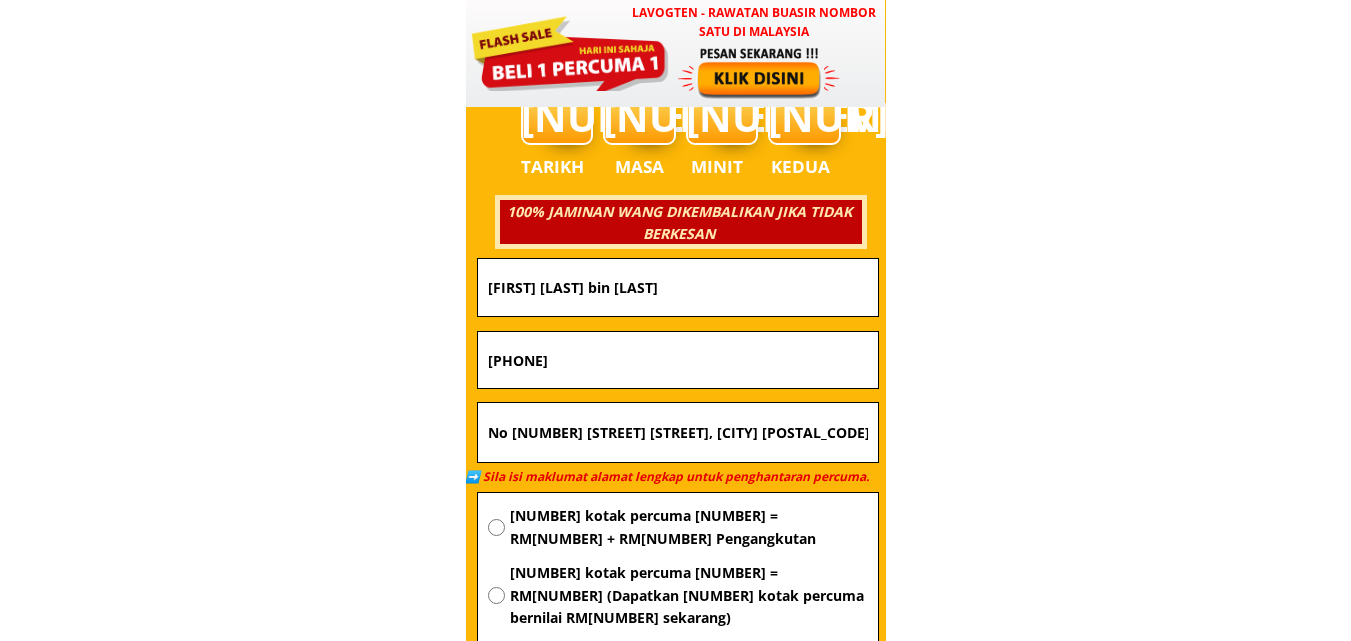 type on "Mohd Ali bin hj Tasir" 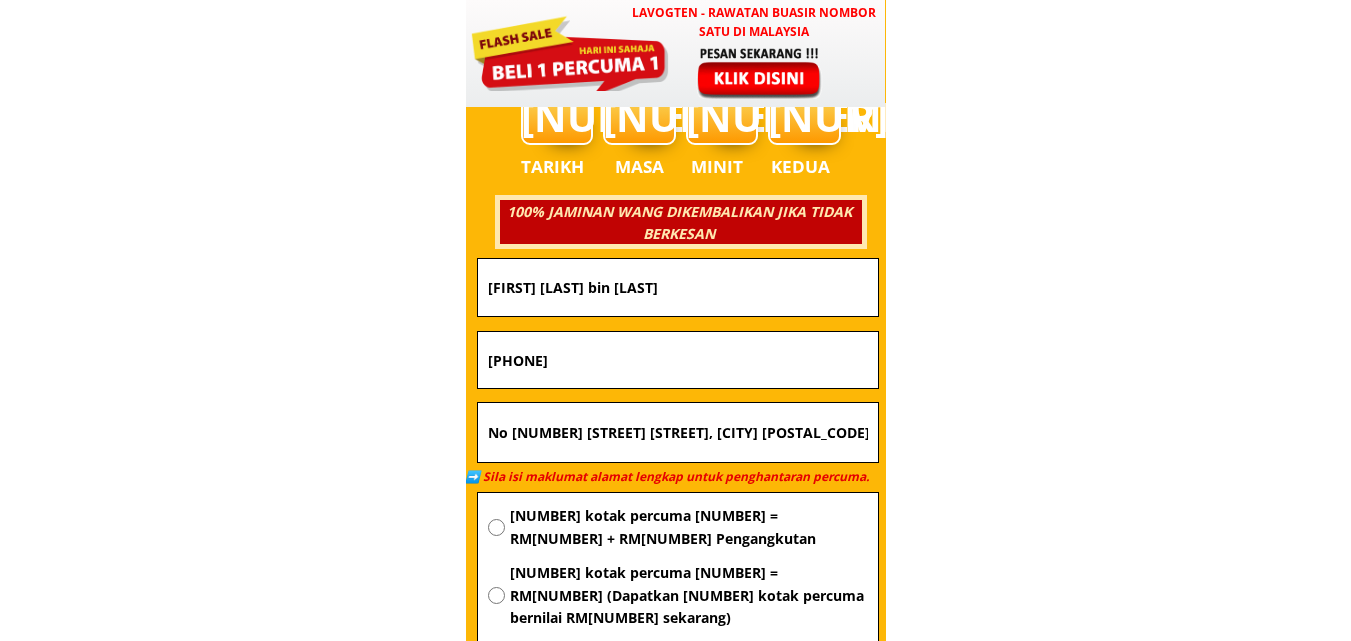 click on "1 kotak percuma 1 = RM94 + RM5 Pengangkutan" at bounding box center (689, 527) 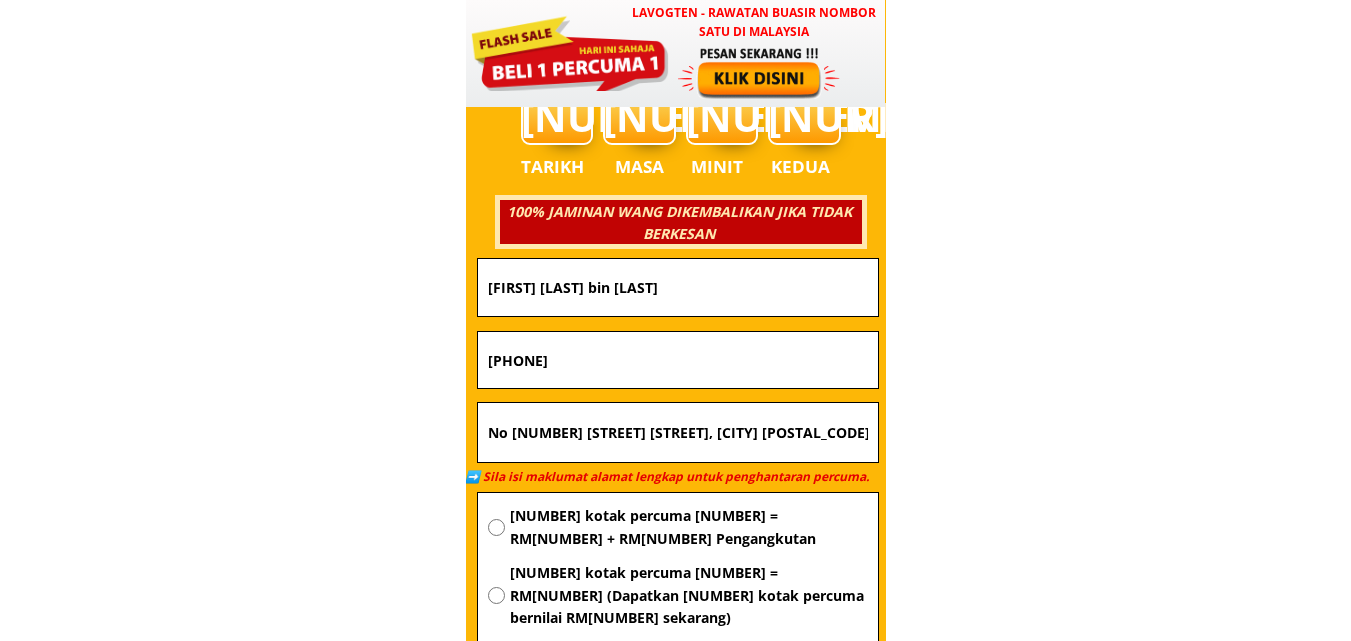 radio on "true" 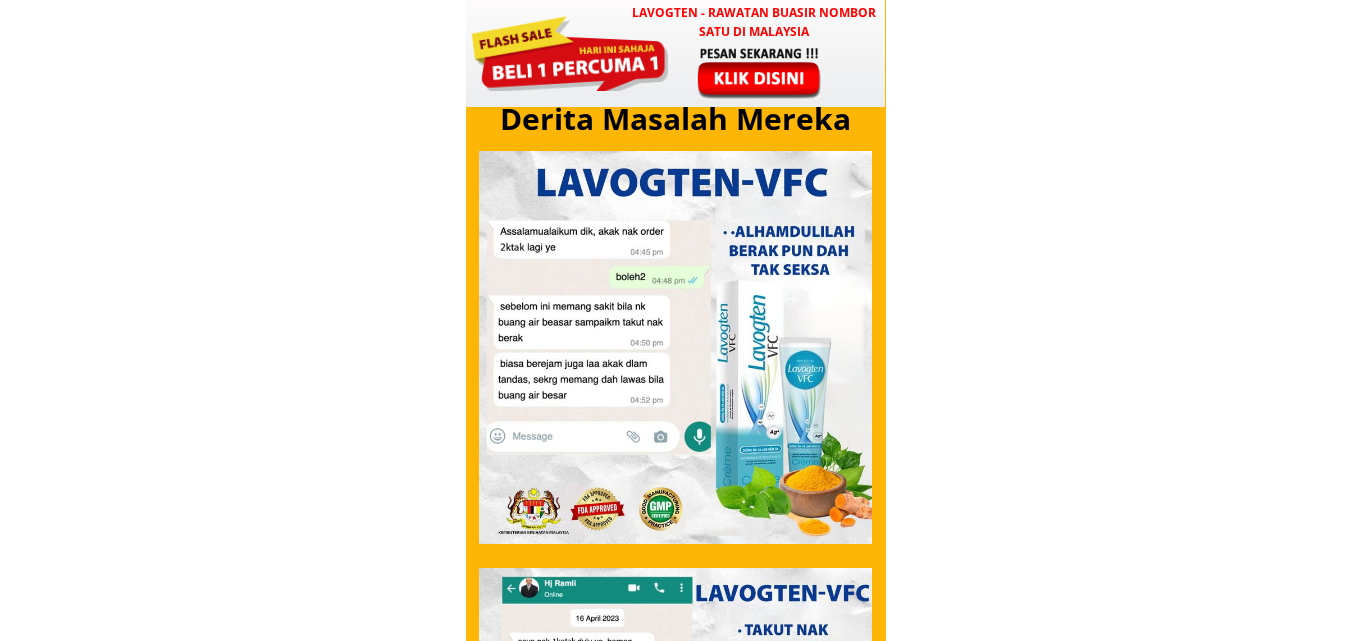 scroll, scrollTop: 7083, scrollLeft: 0, axis: vertical 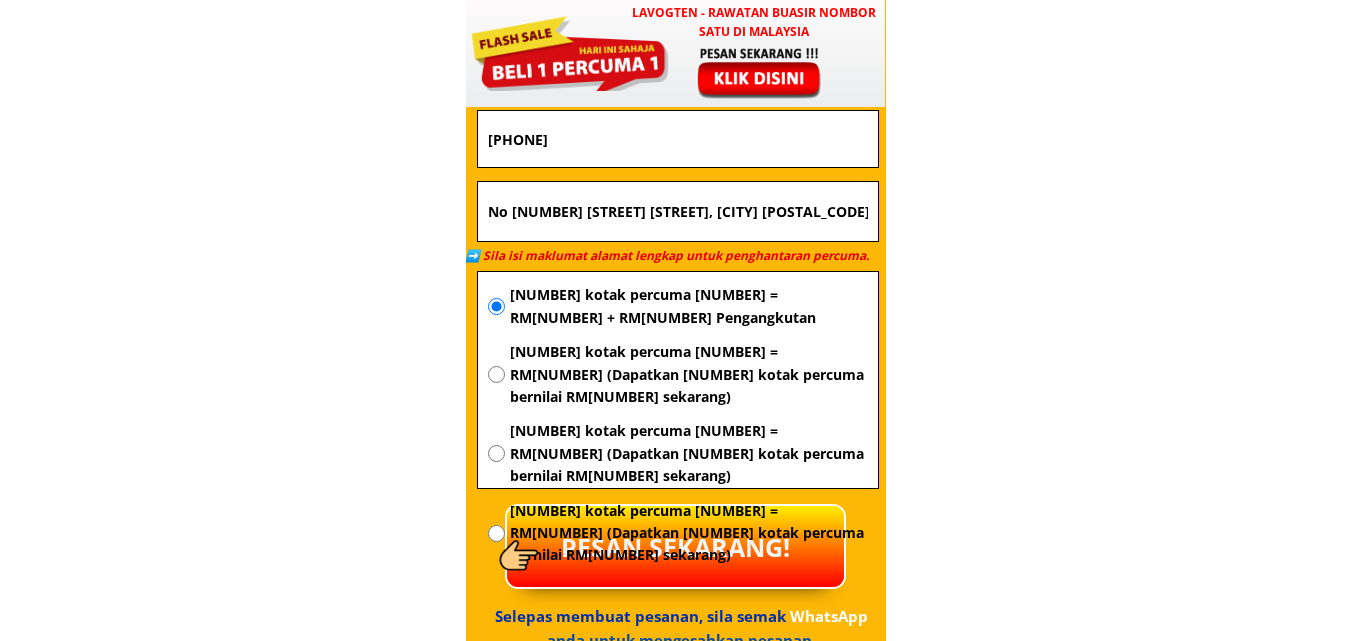 click on "PESAN SEKARANG!" at bounding box center (675, 546) 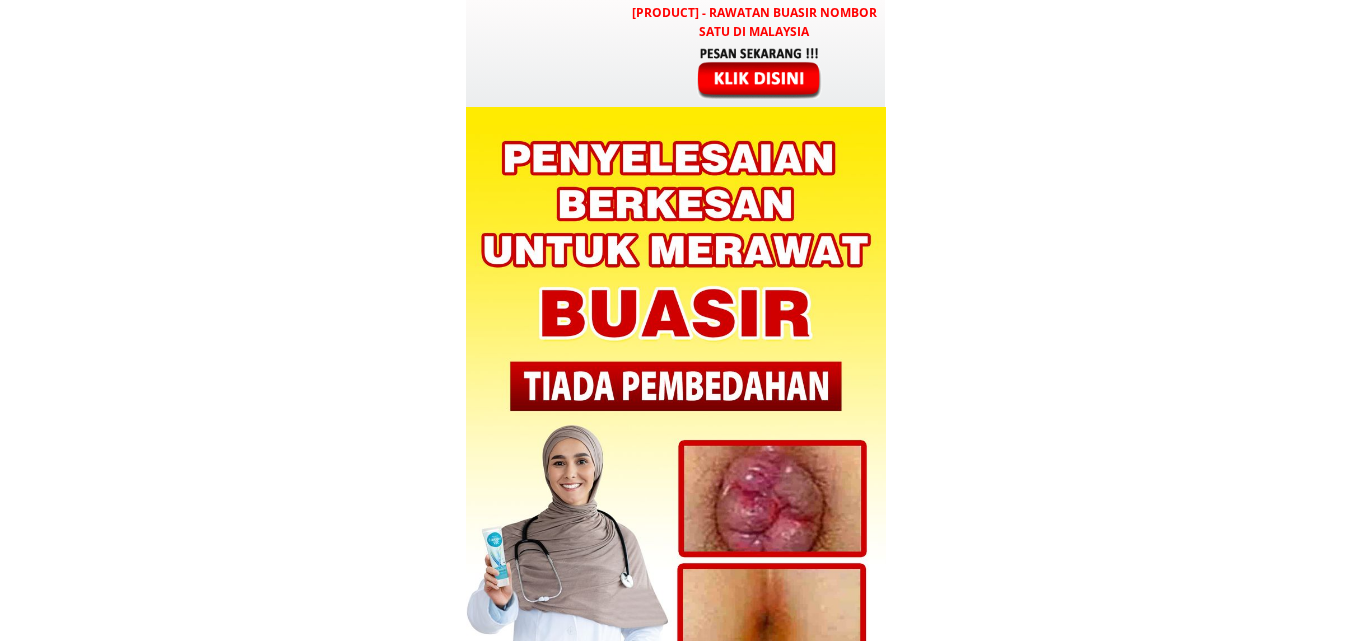 scroll, scrollTop: 0, scrollLeft: 0, axis: both 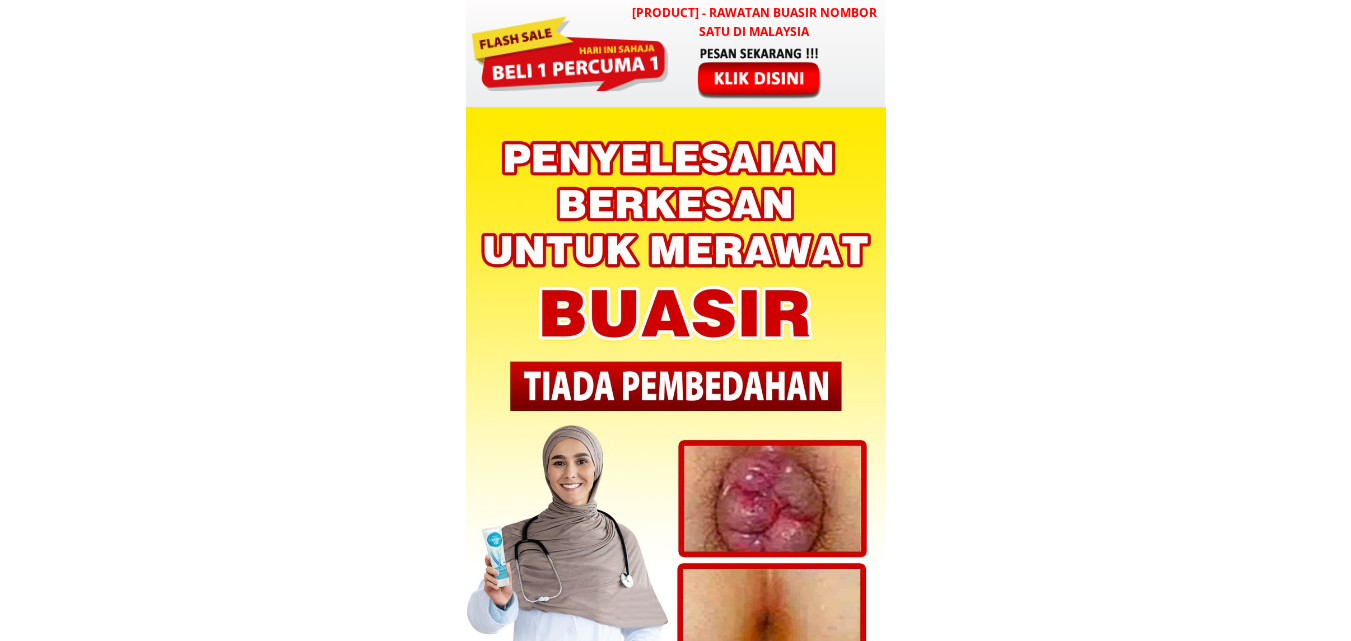 click at bounding box center [761, 72] 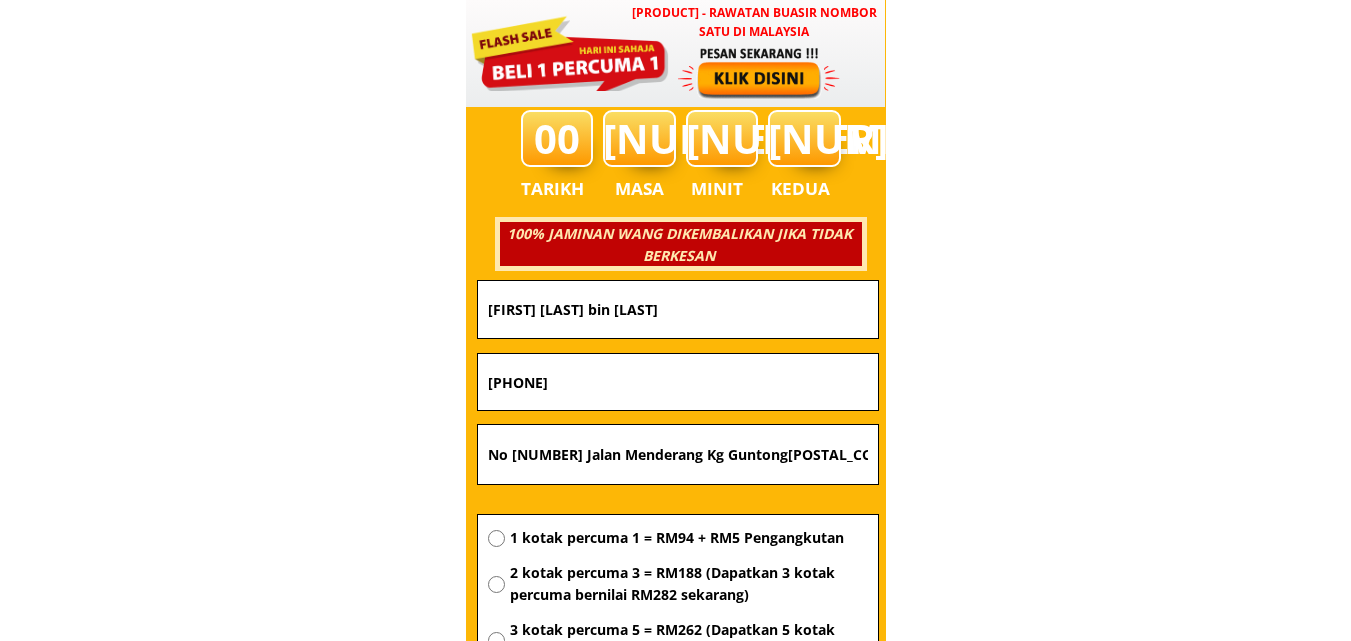 scroll, scrollTop: 7083, scrollLeft: 0, axis: vertical 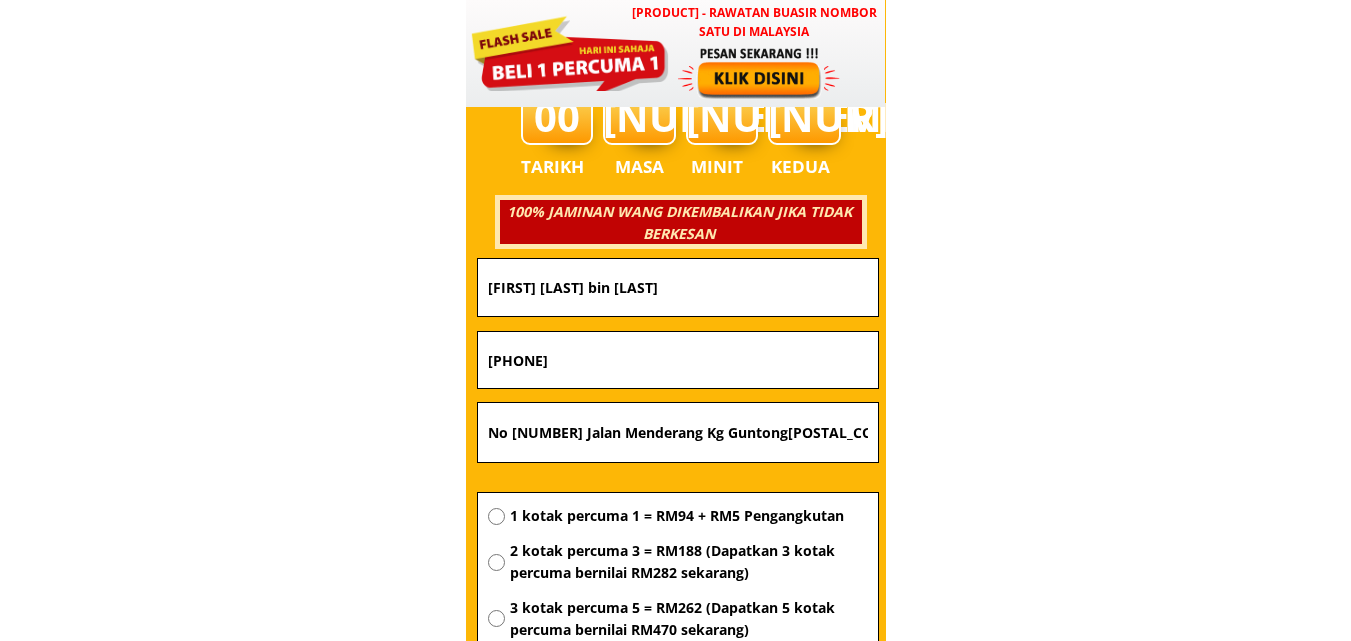click on "[FIRST] [LAST] bin [LAST]" at bounding box center (678, 287) 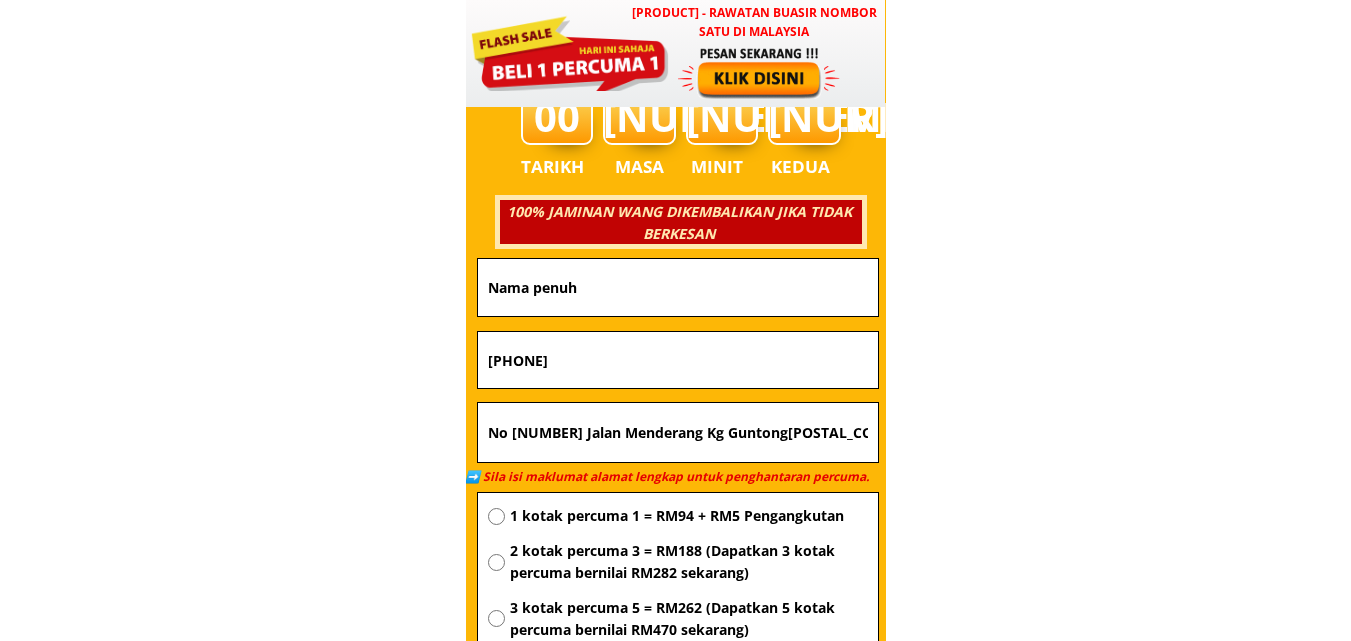 type 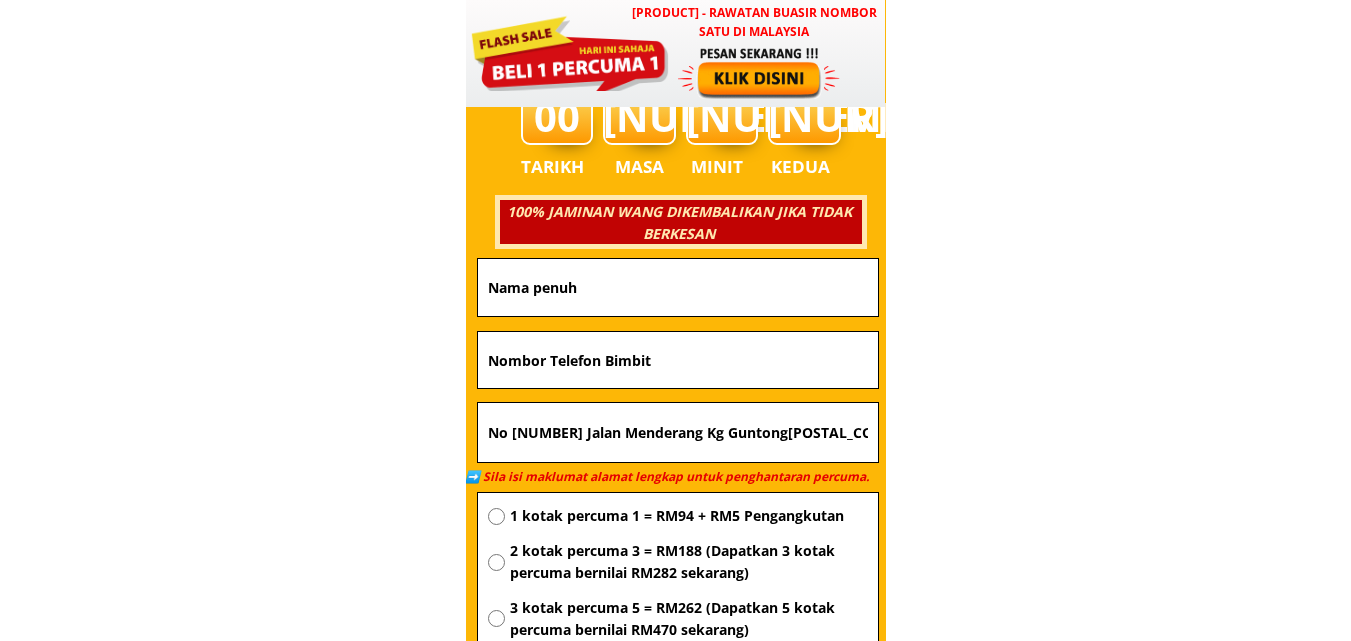 type 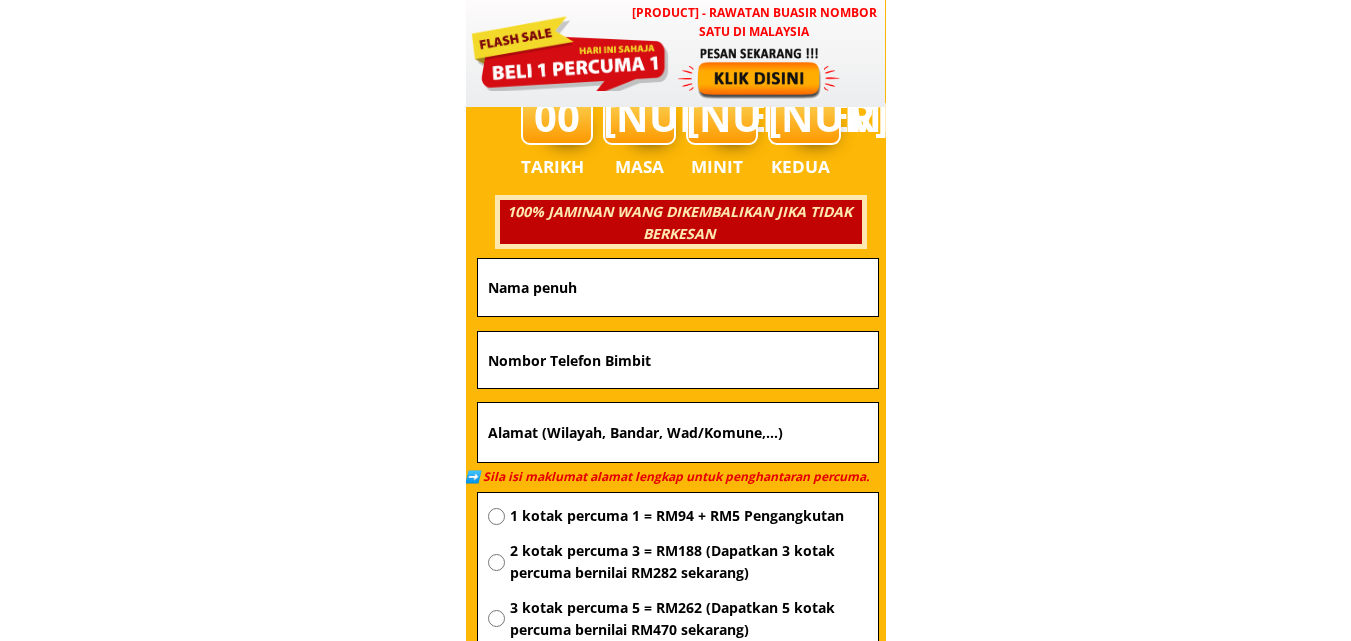 click at bounding box center [678, 433] 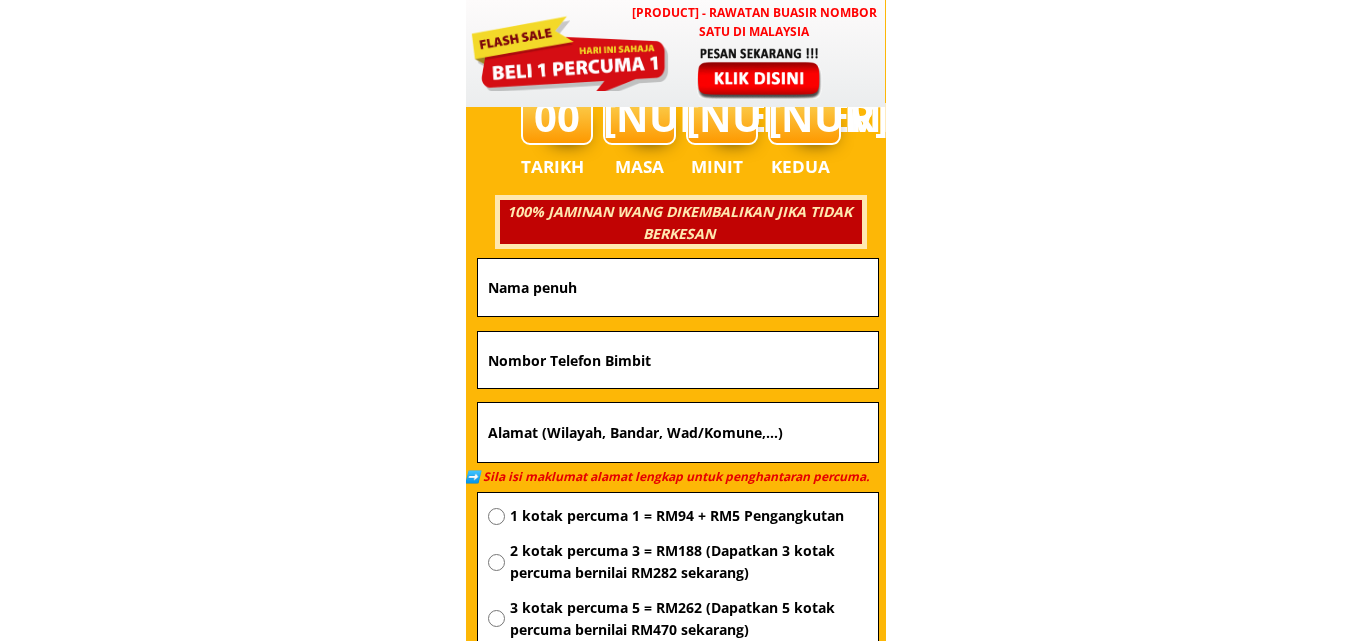 paste on "[PLACE], [PLACE], [PLACE]" 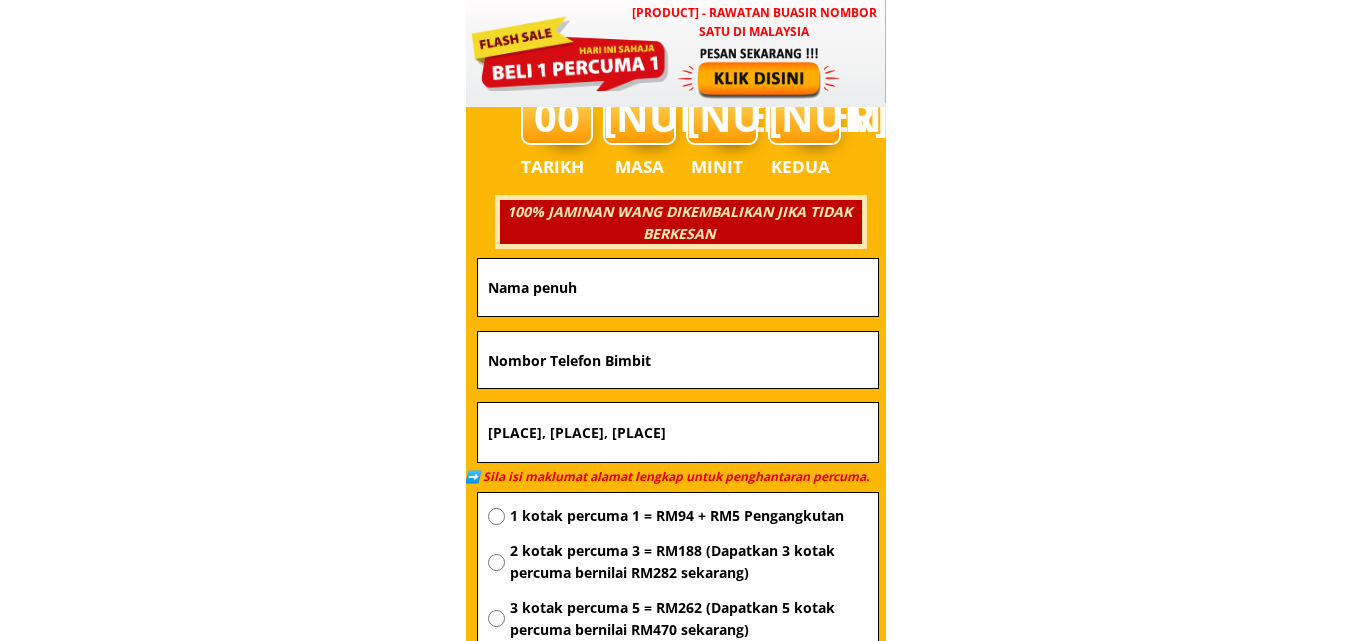 type on "[PLACE], [PLACE], [PLACE]" 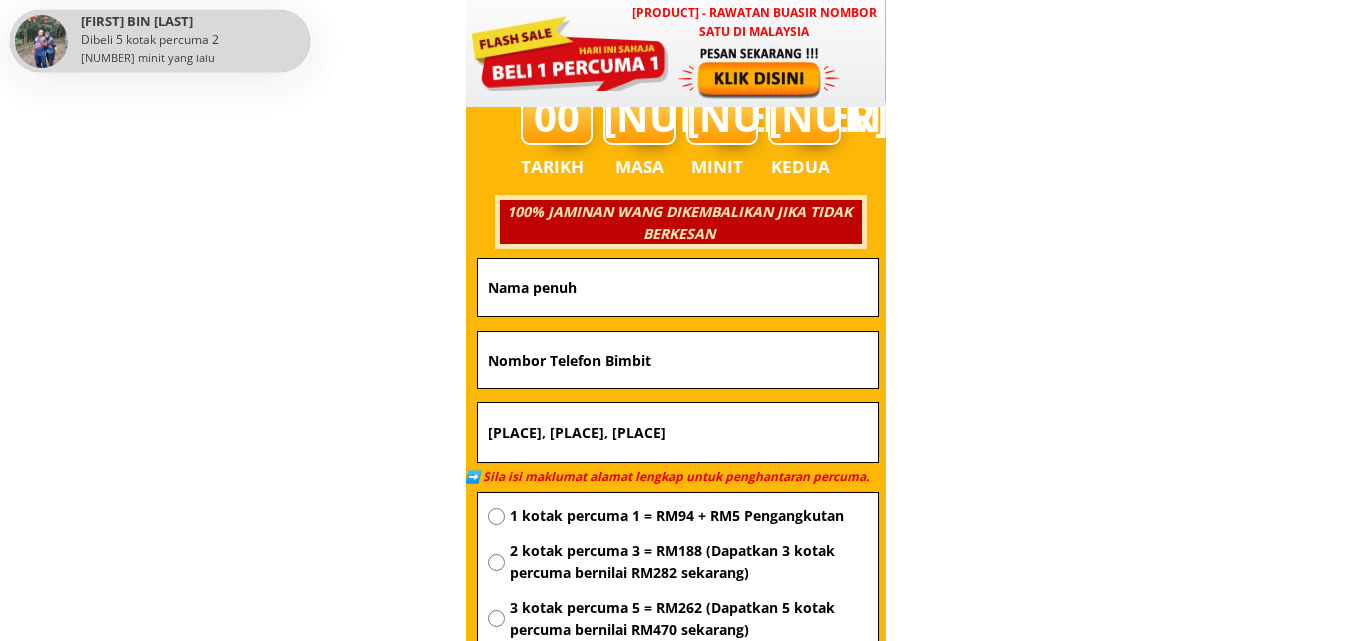 click at bounding box center (678, 360) 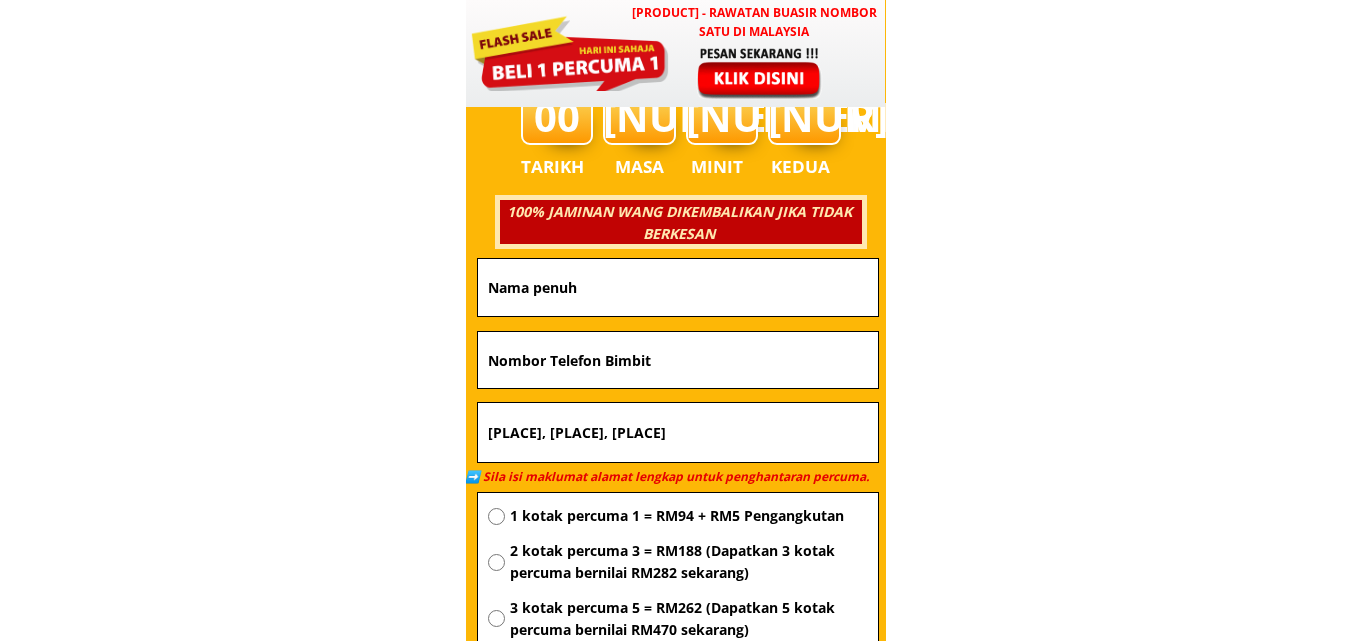 paste on "O139060549" 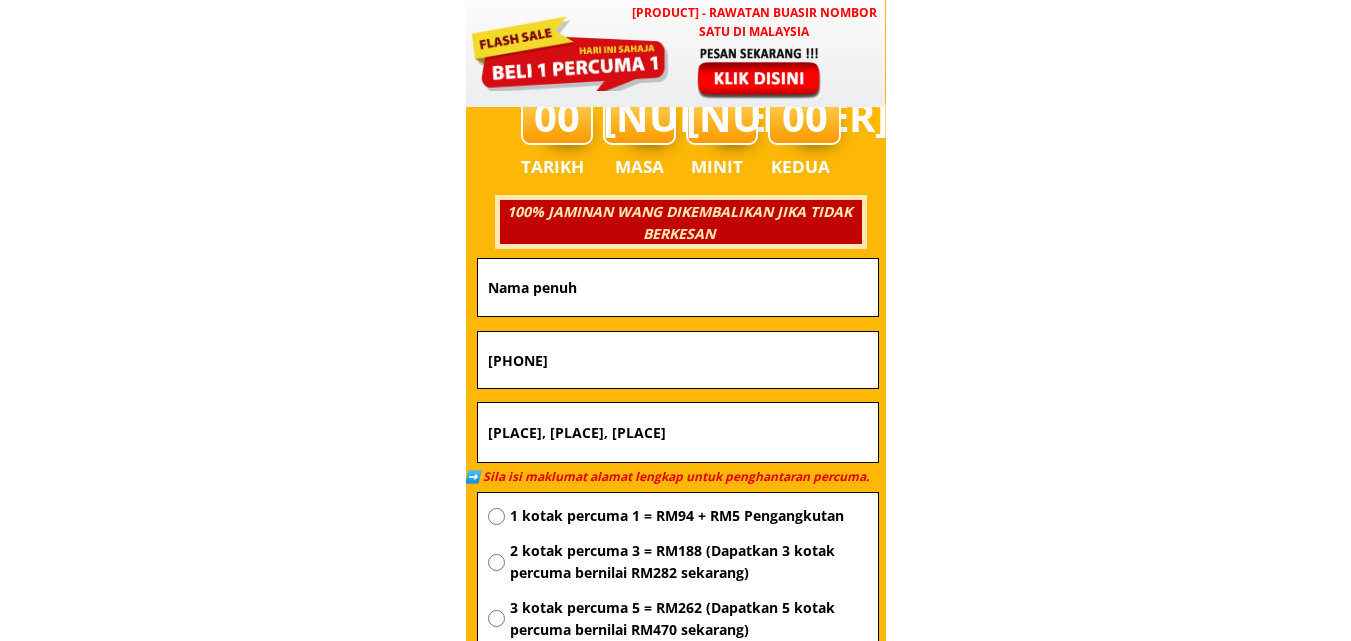 click on "O139060549" at bounding box center (678, 360) 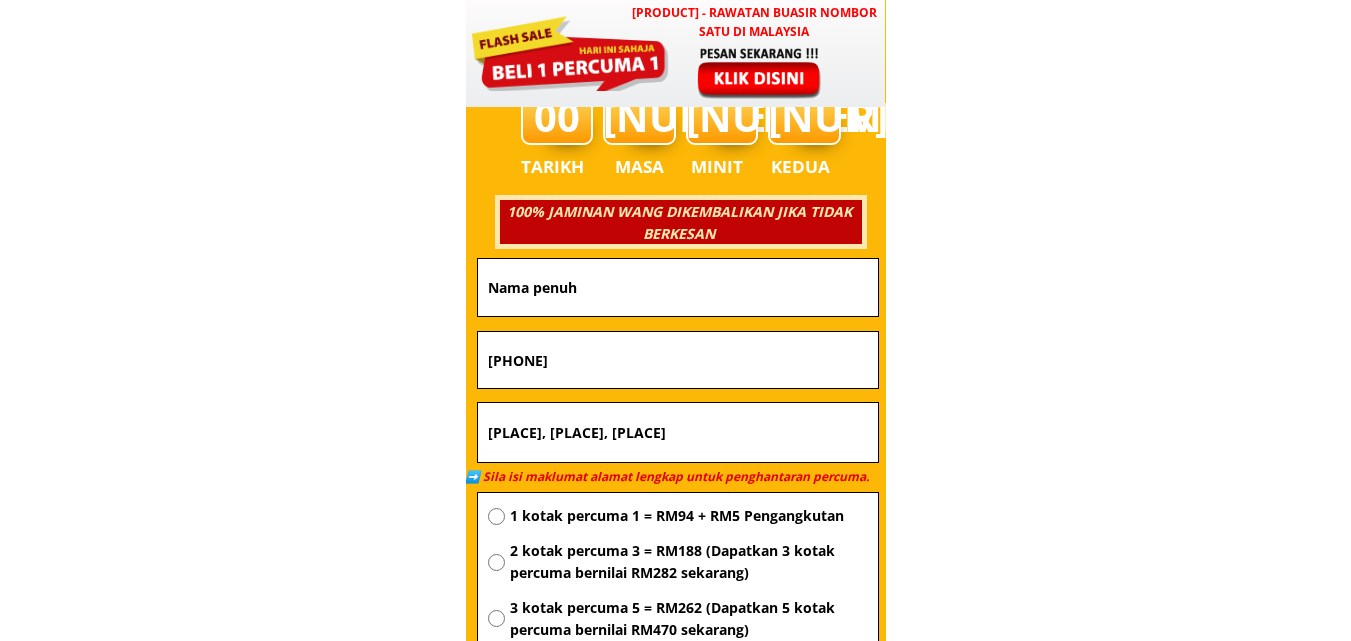 type on "[PHONE]" 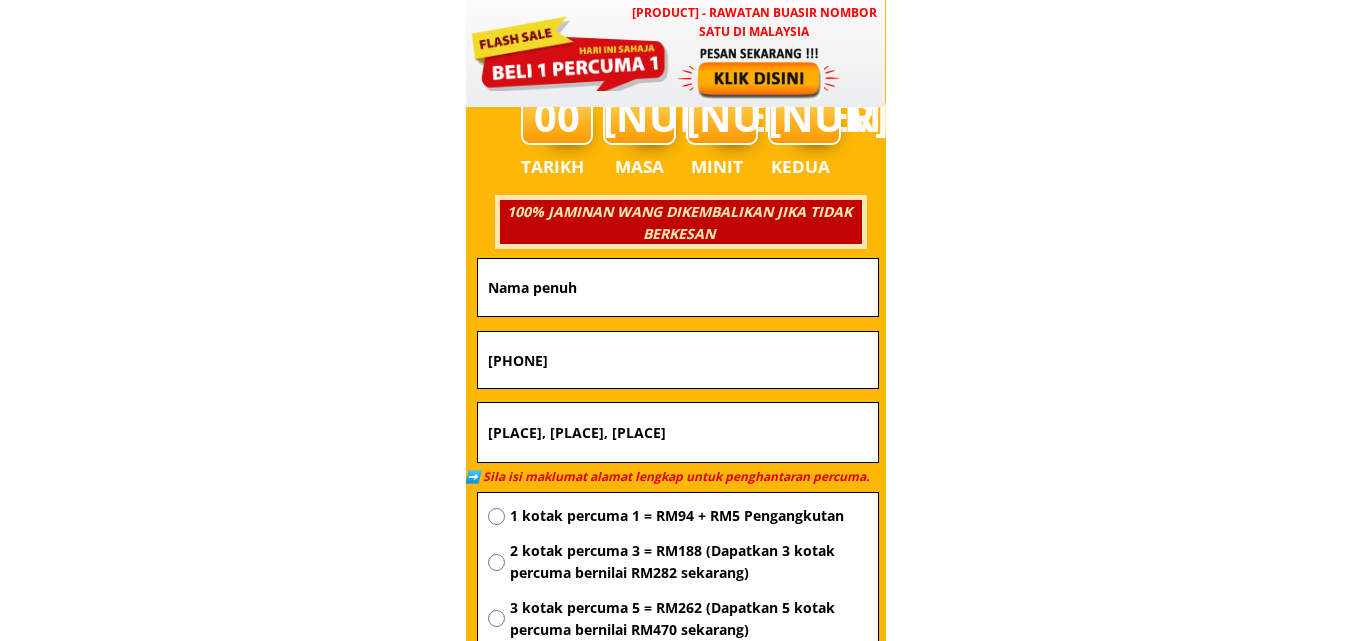 click at bounding box center [678, 287] 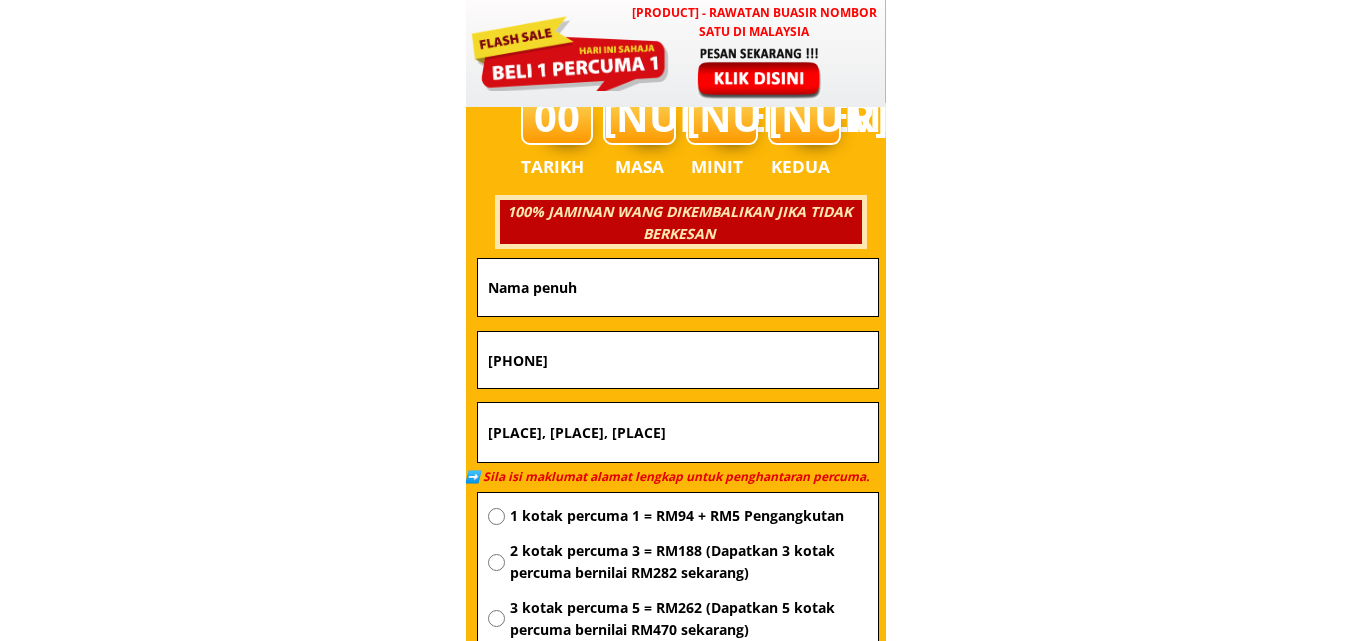 paste on "Julio" 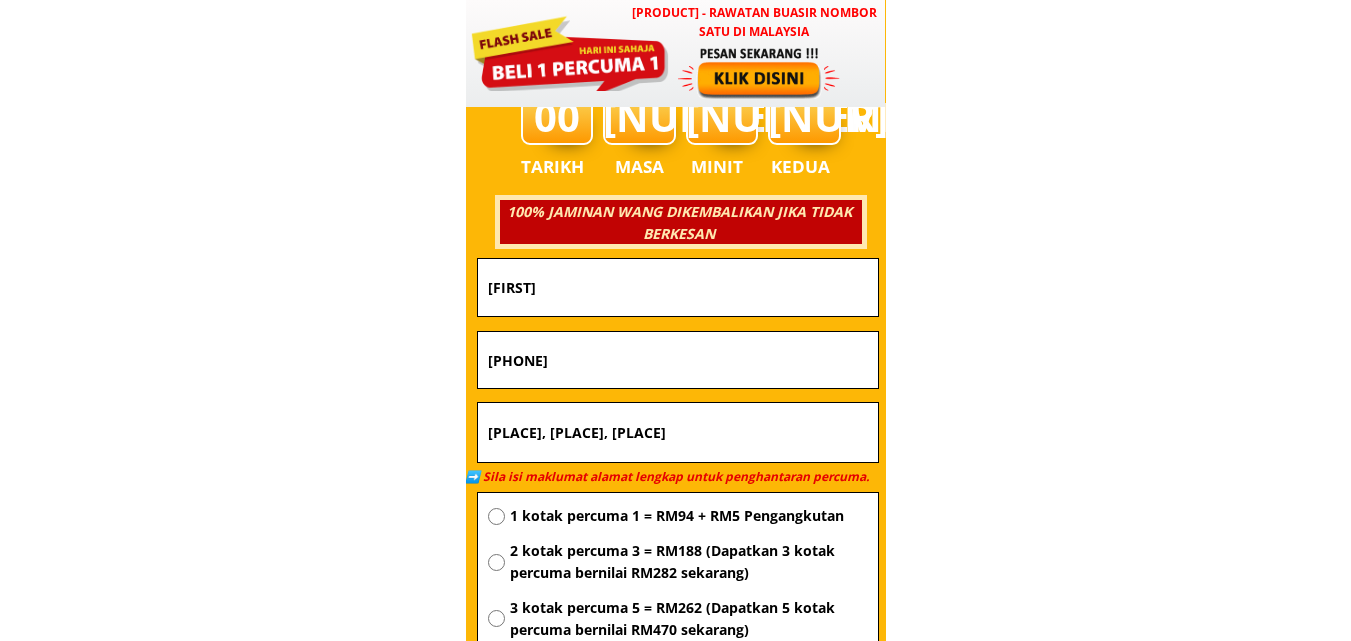 click on "Julio" at bounding box center [678, 287] 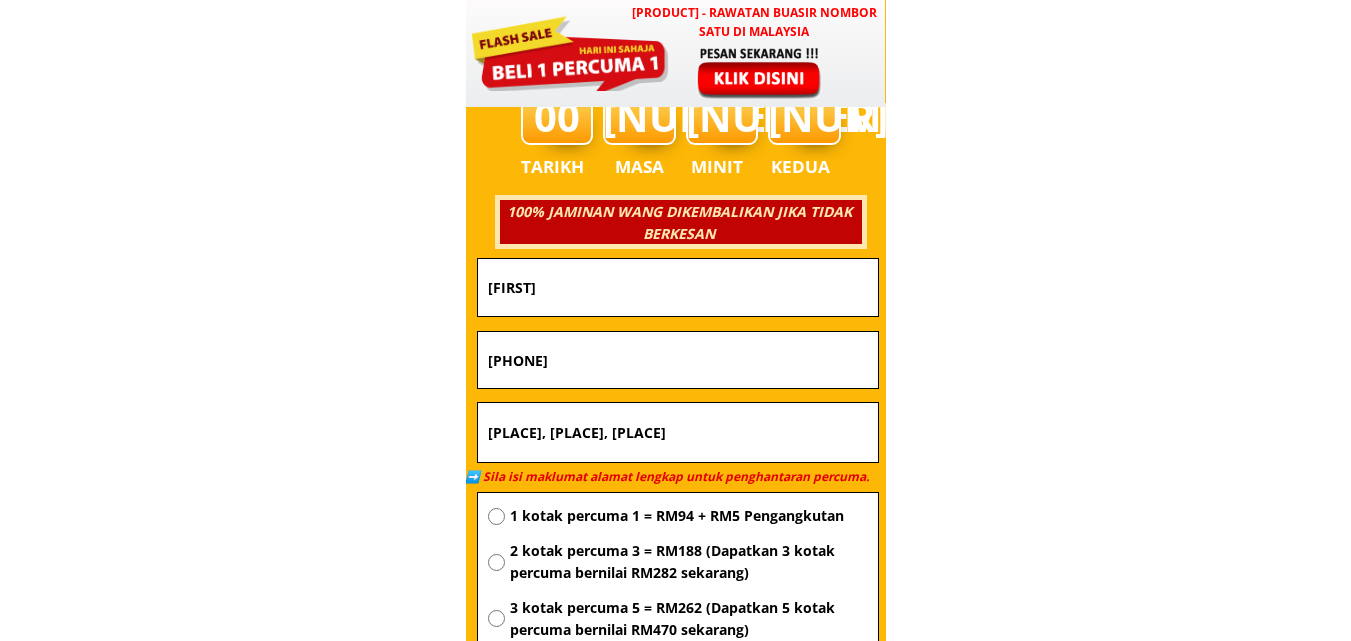 type on "Julio" 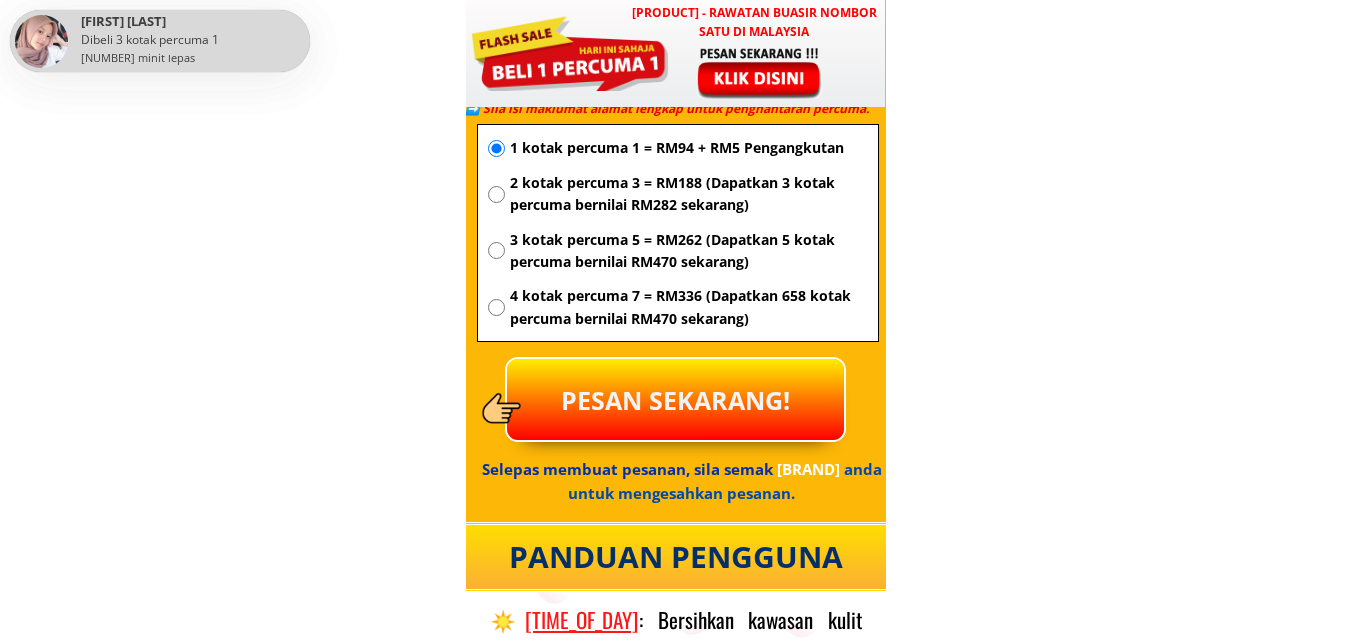 scroll, scrollTop: 7573, scrollLeft: 0, axis: vertical 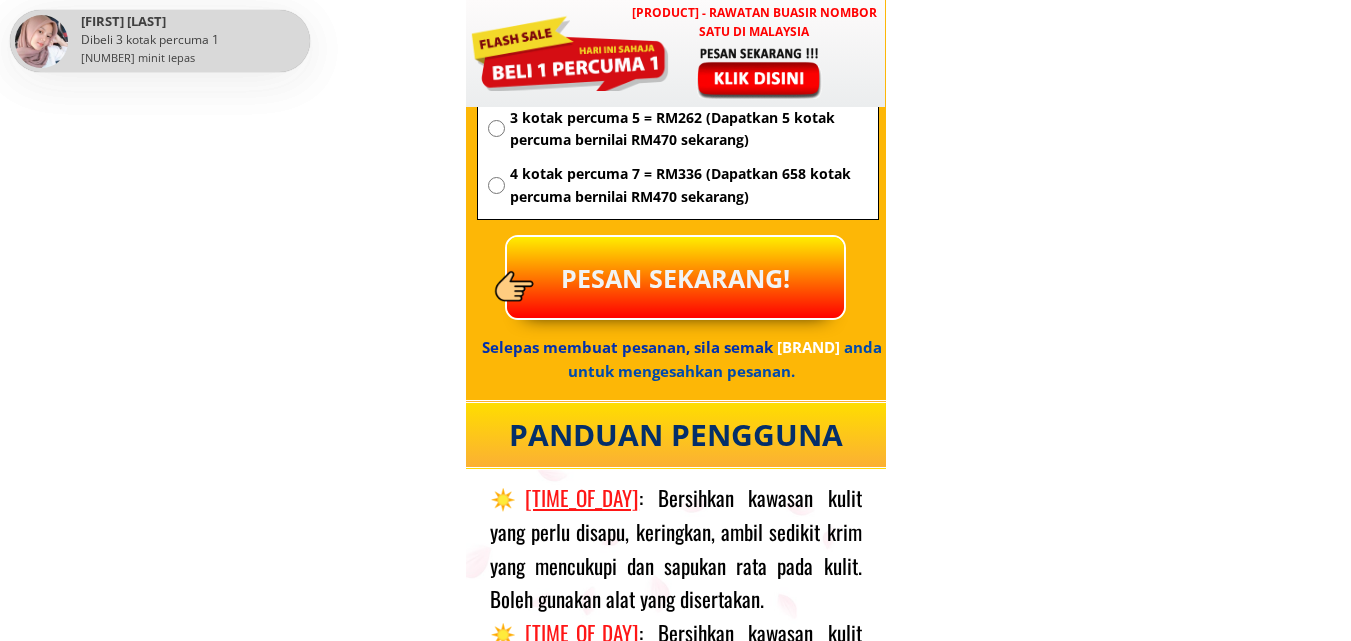 click on "PESAN SEKARANG!" at bounding box center [675, 277] 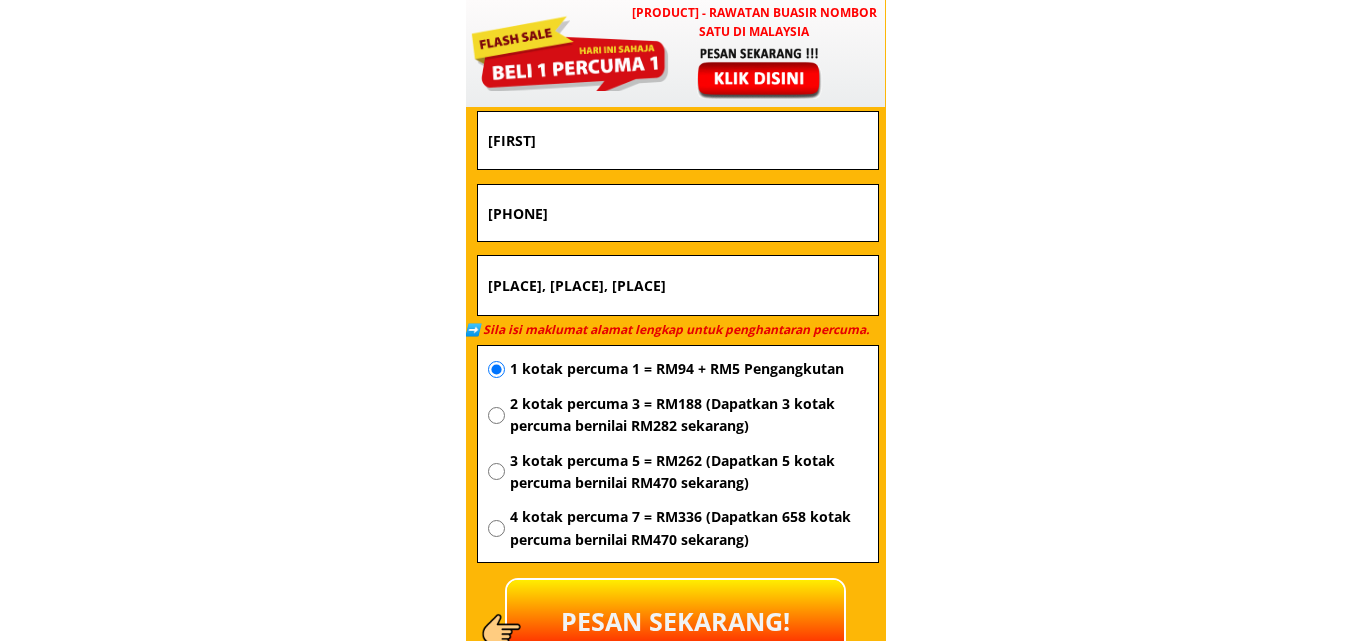 scroll, scrollTop: 7255, scrollLeft: 0, axis: vertical 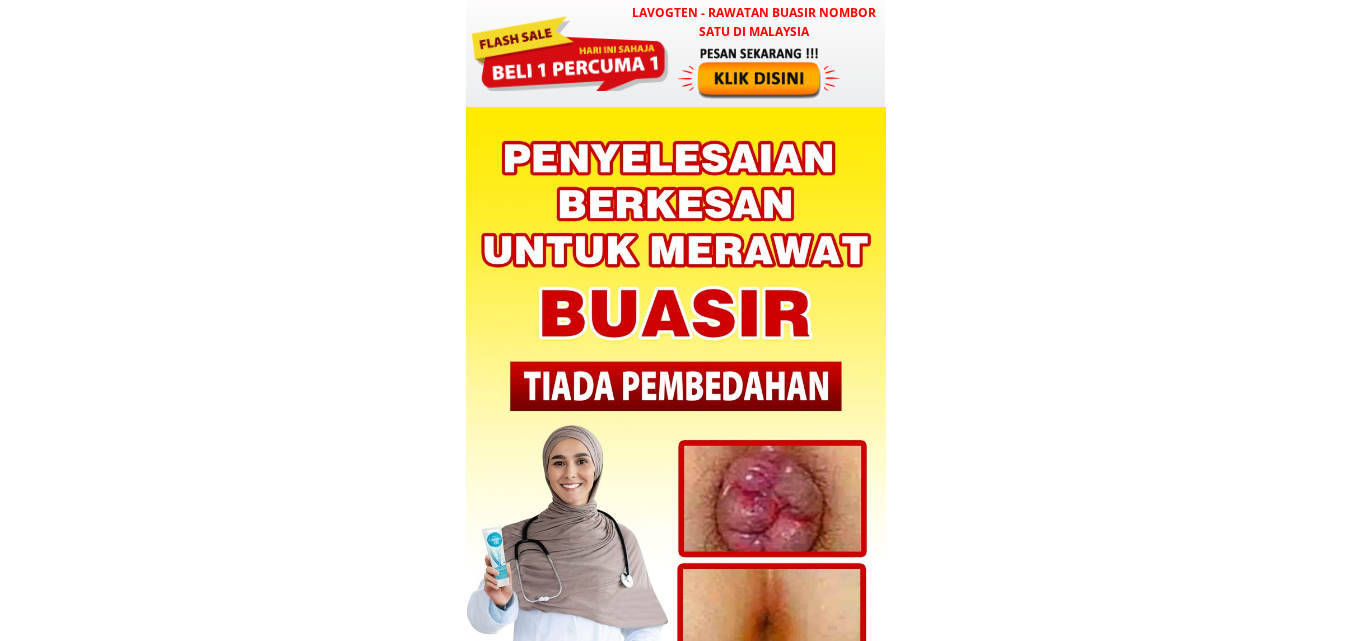 click at bounding box center (761, 72) 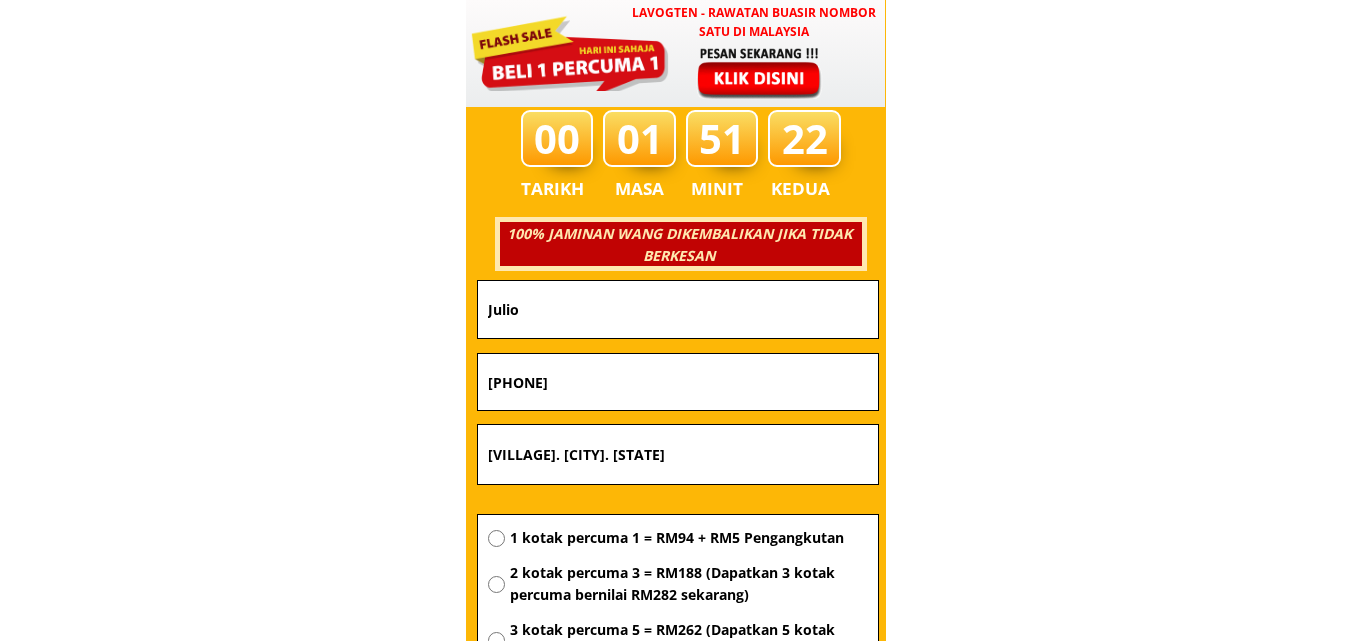 scroll, scrollTop: 7083, scrollLeft: 0, axis: vertical 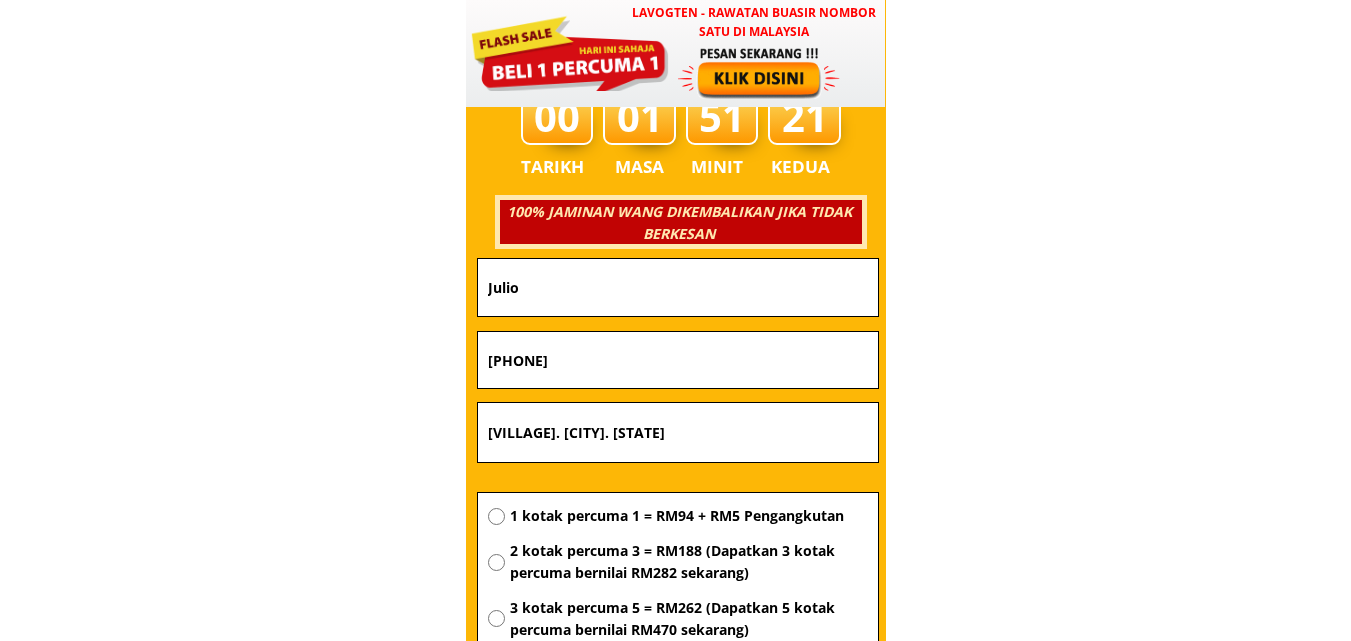 click on "Julio" at bounding box center (678, 287) 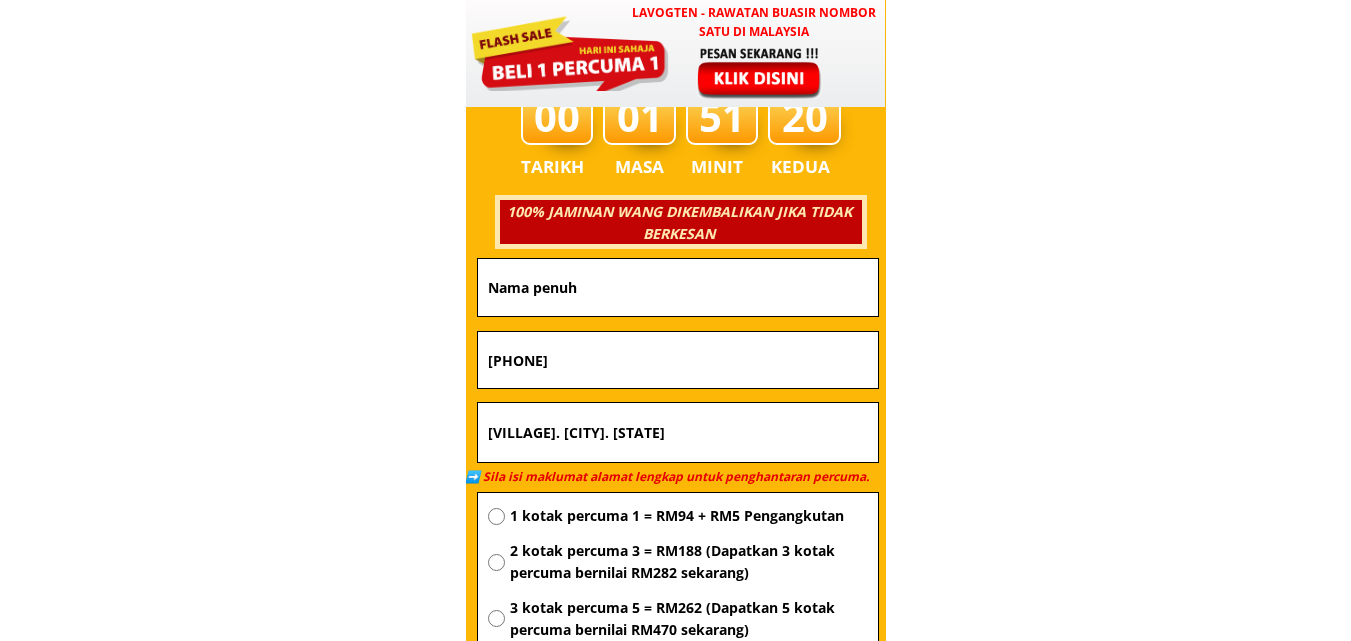 type 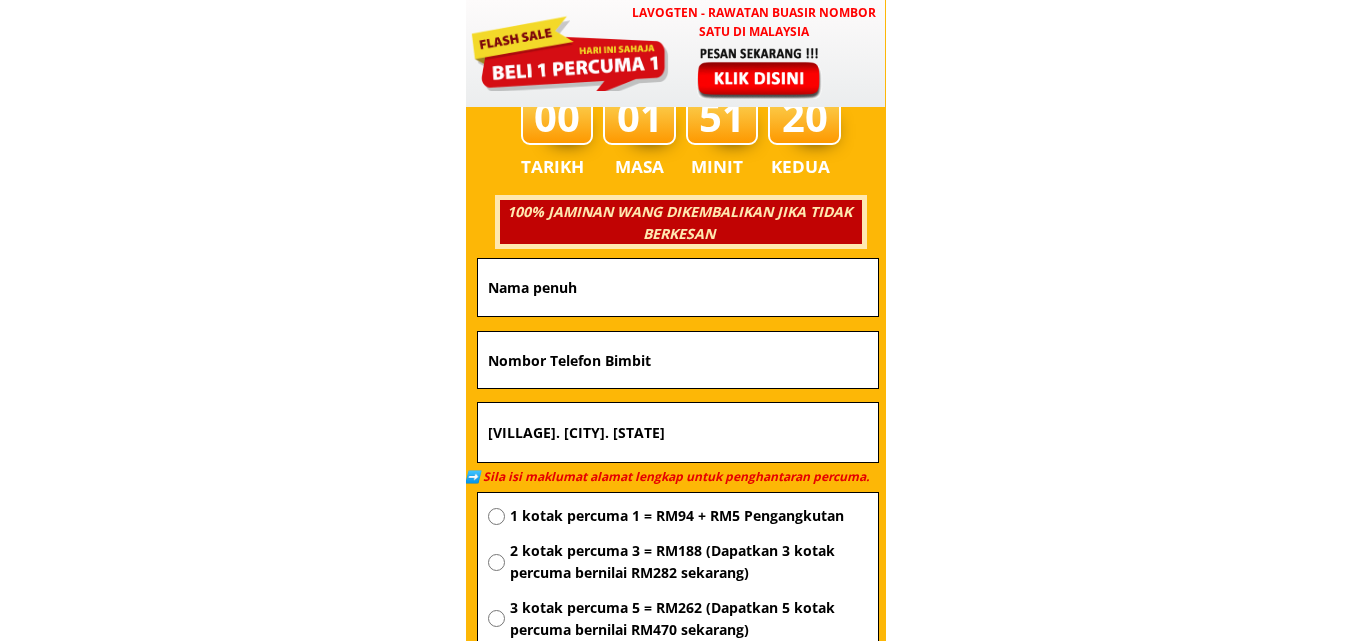 type 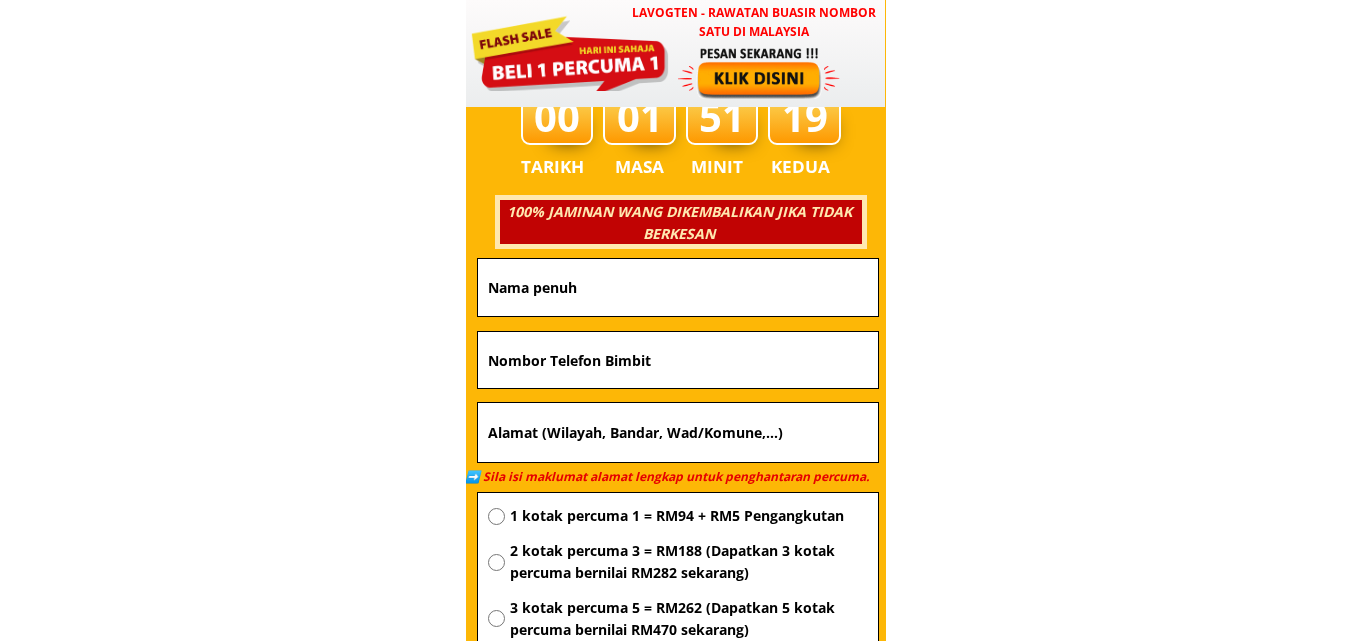 type 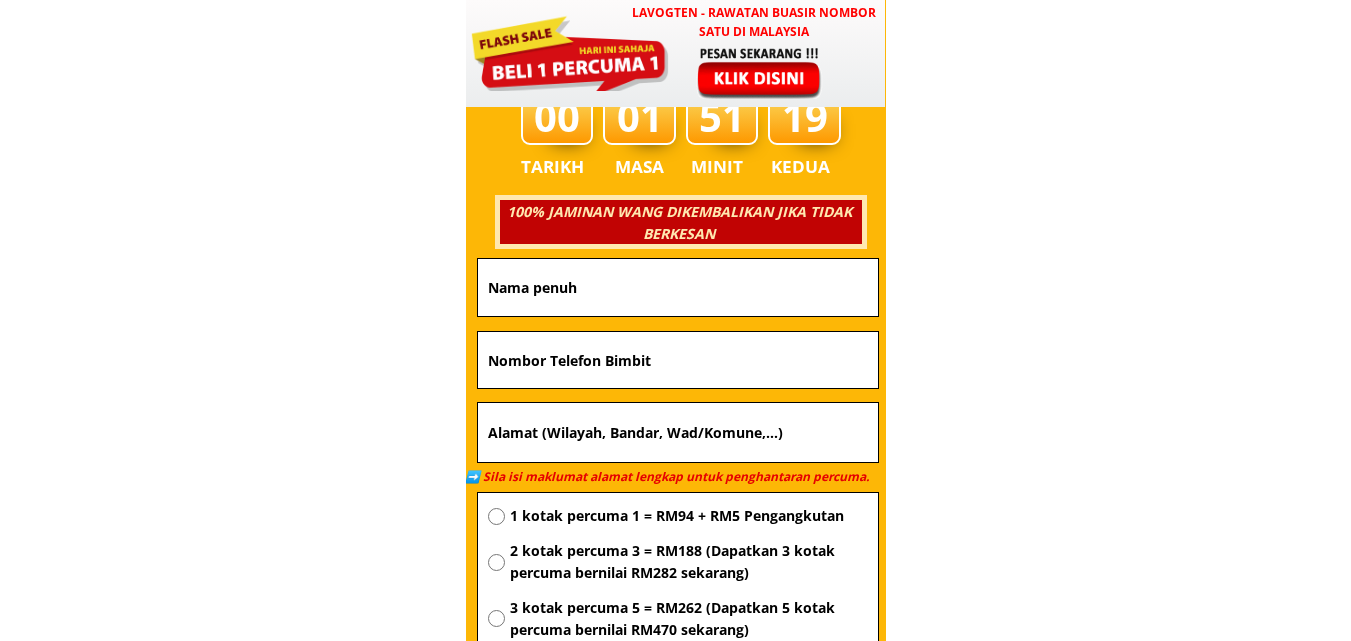 click at bounding box center [678, 287] 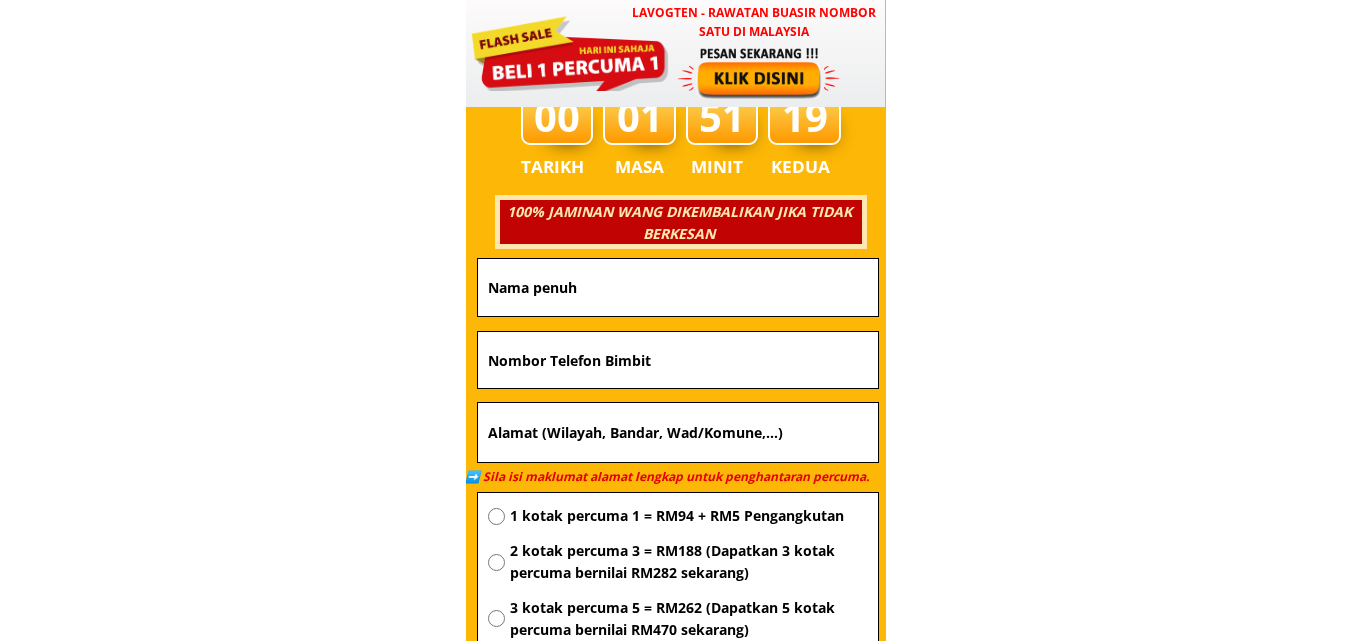 paste on "sinaminh pada" 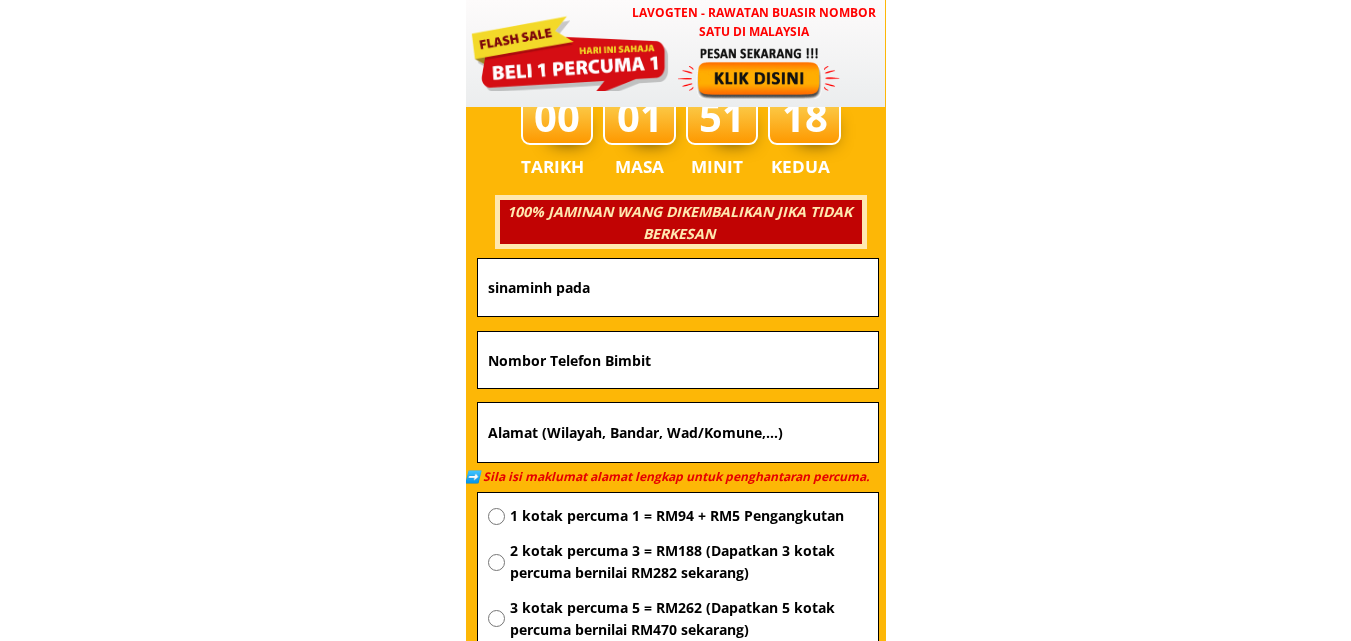 type on "sinaminh pada" 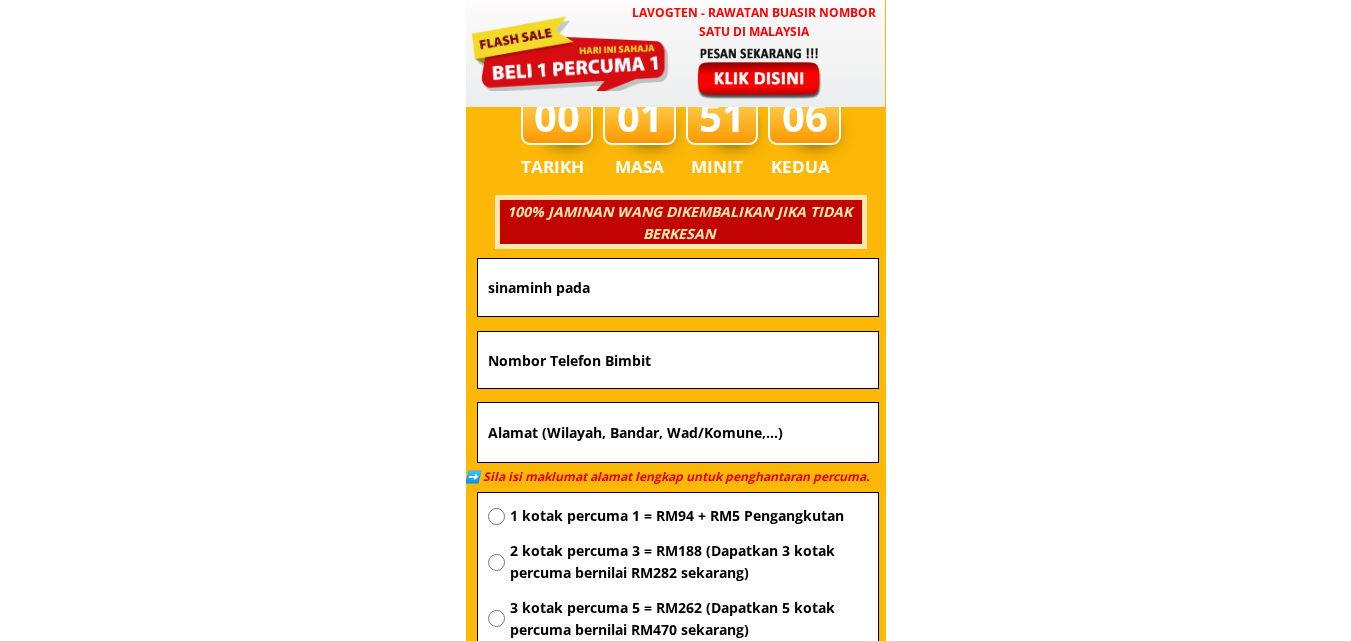click at bounding box center [678, 360] 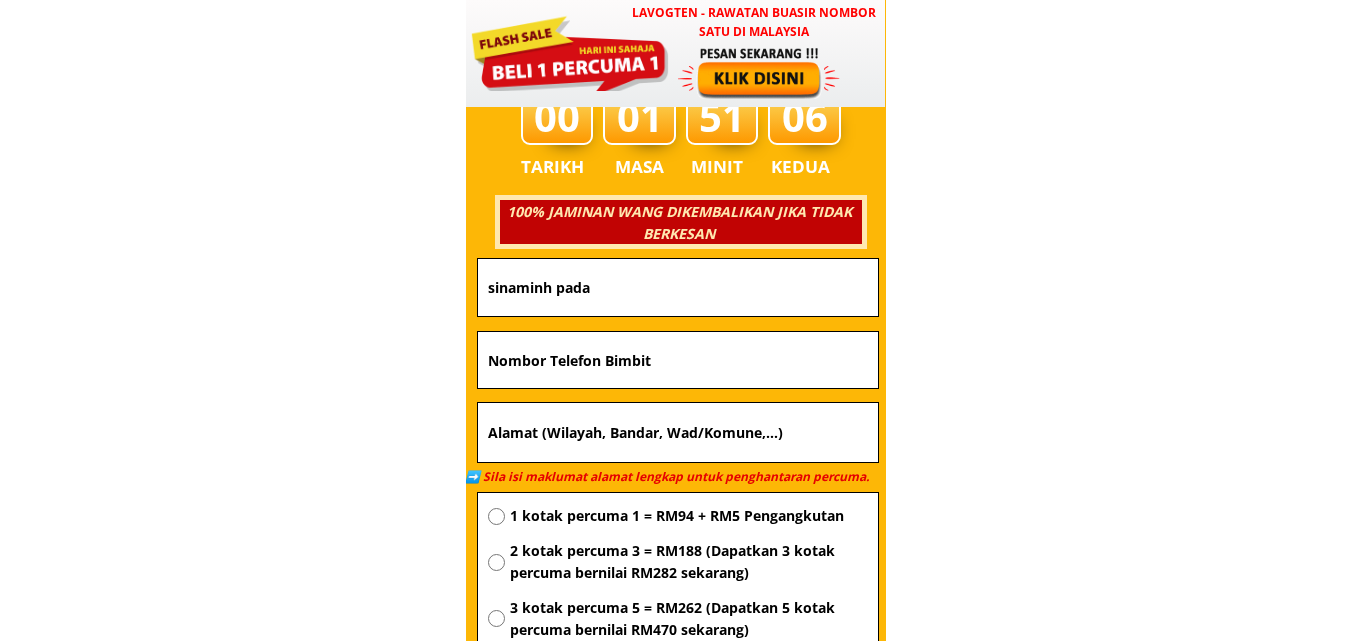 paste on "[PHONE]" 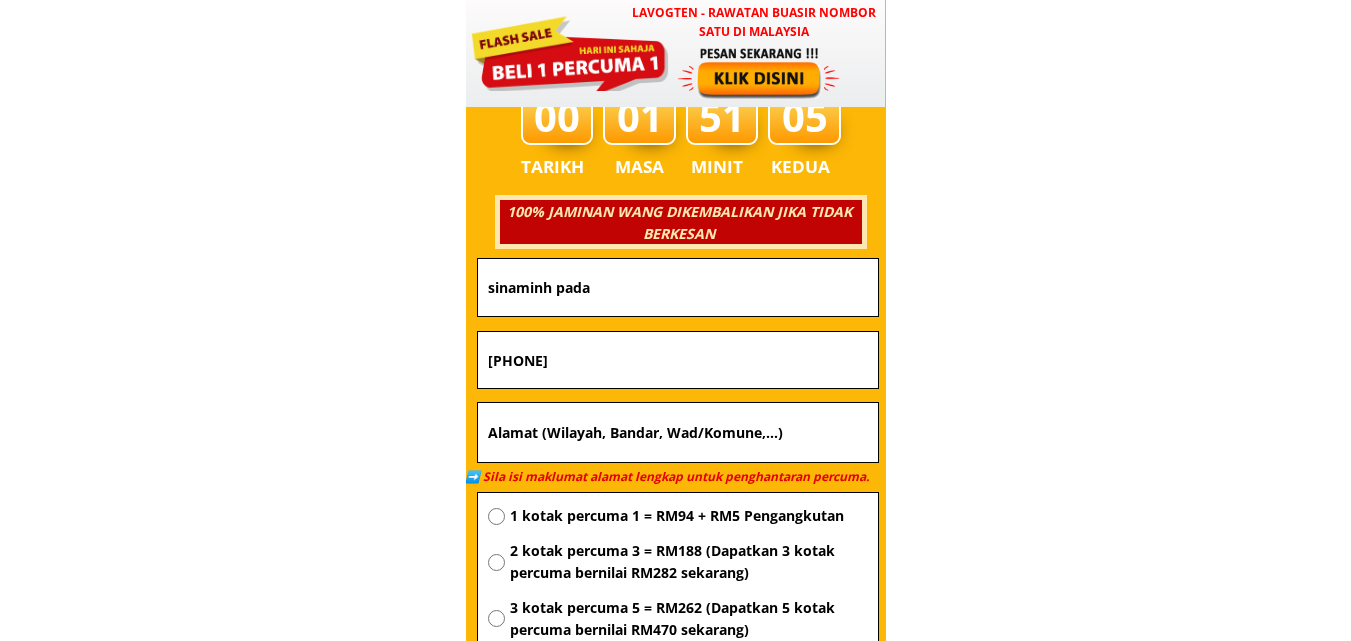 click on "[PHONE]" at bounding box center [678, 360] 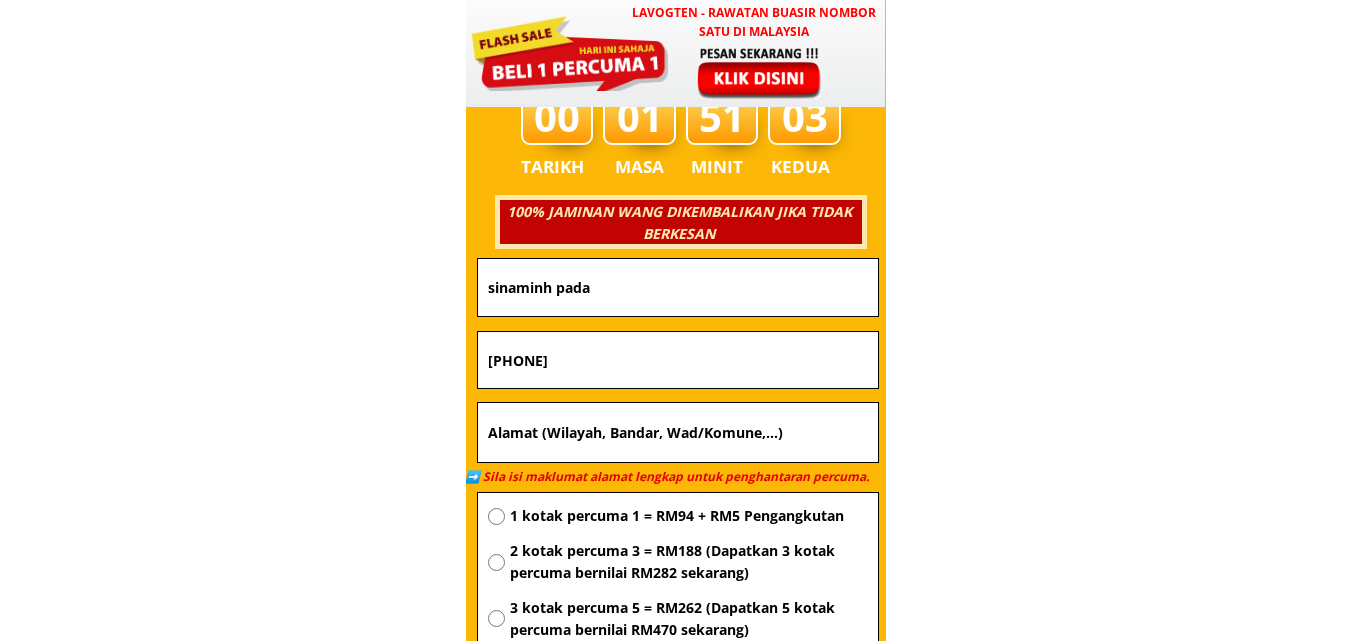 type on "[PHONE]" 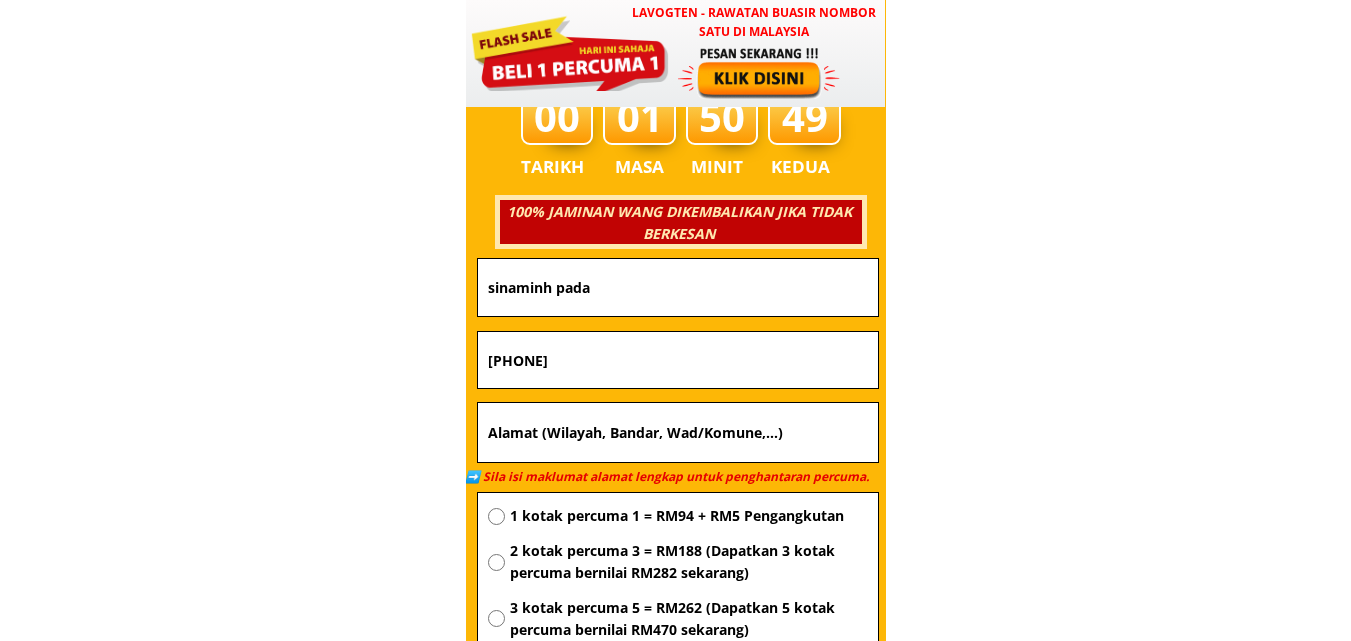 click at bounding box center [678, 433] 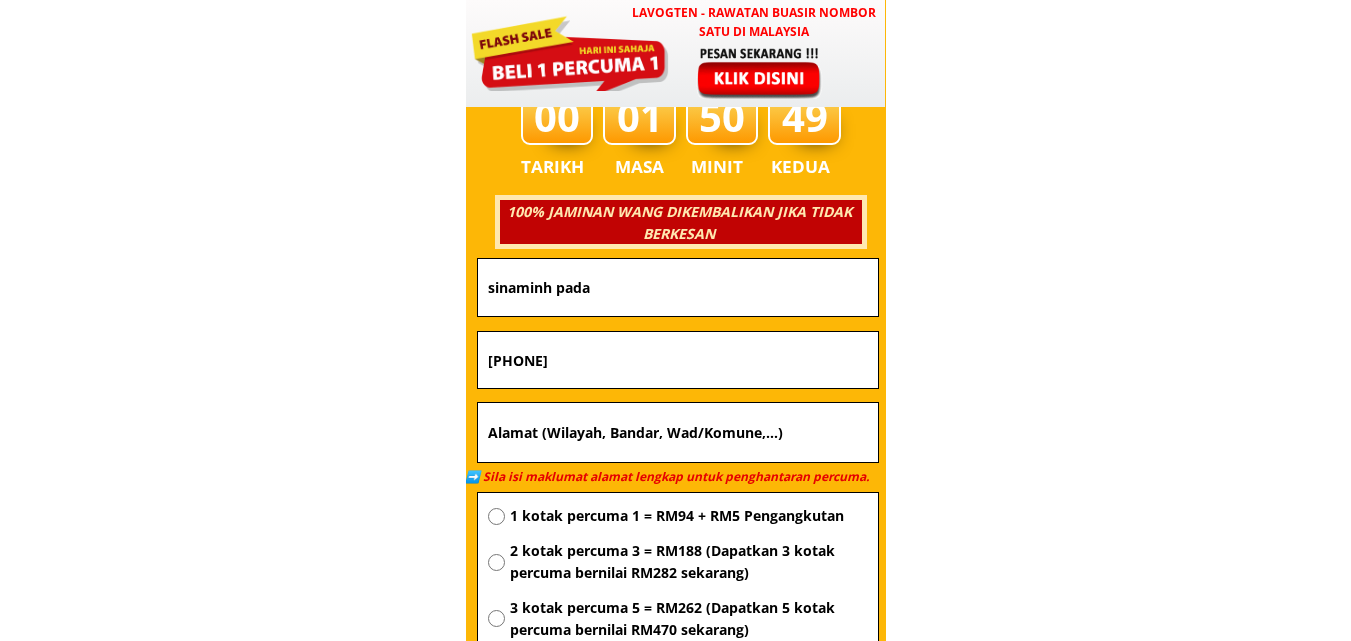 paste on "[AREA] [AREA] [CITY] [STATE]" 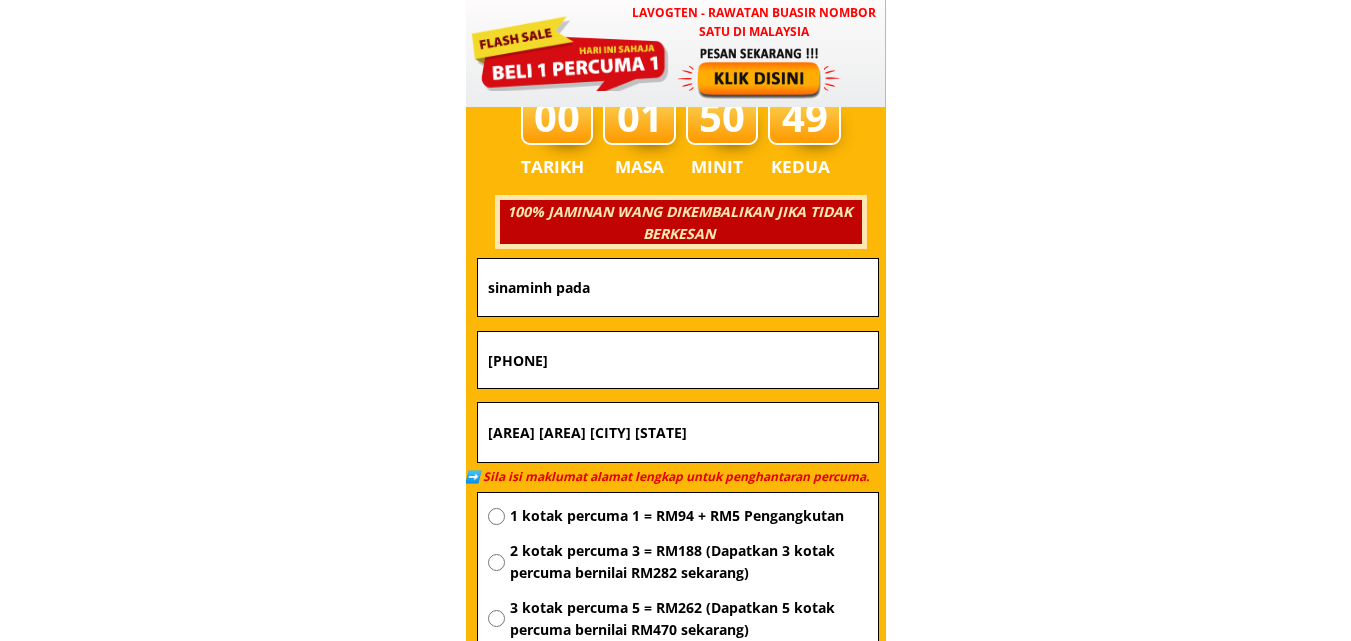 type on "[AREA] [AREA] [CITY] [STATE]" 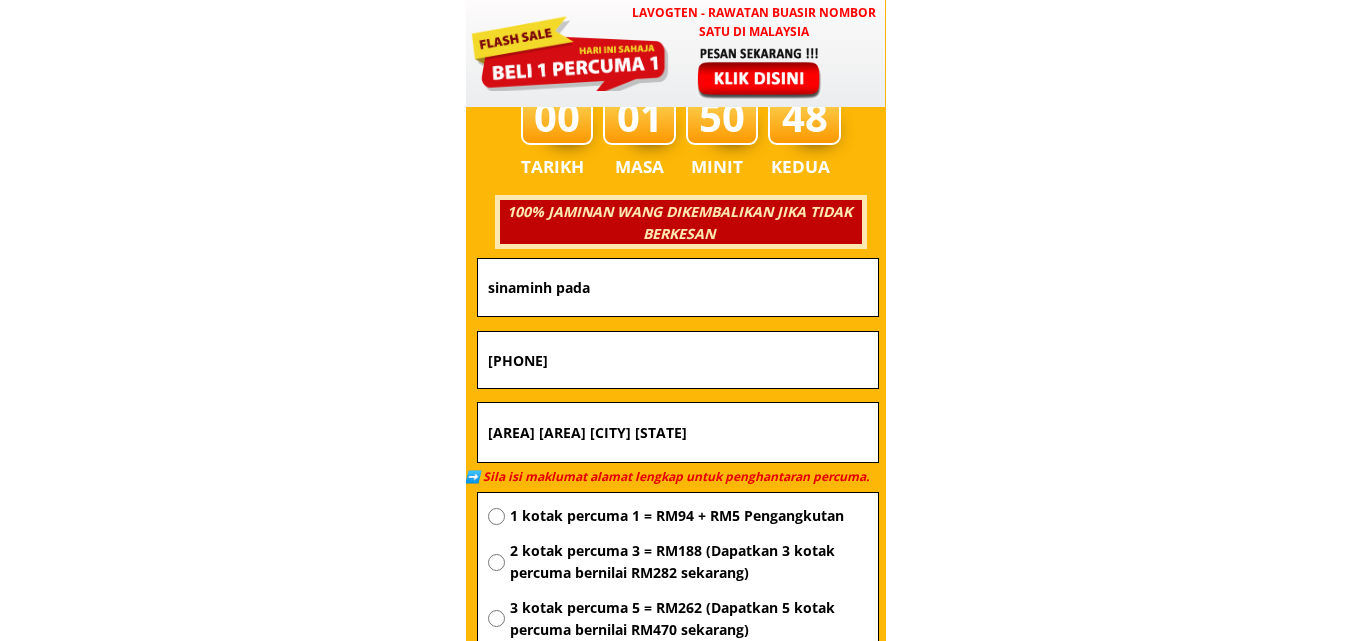 click on "[PHONE]" at bounding box center [678, 360] 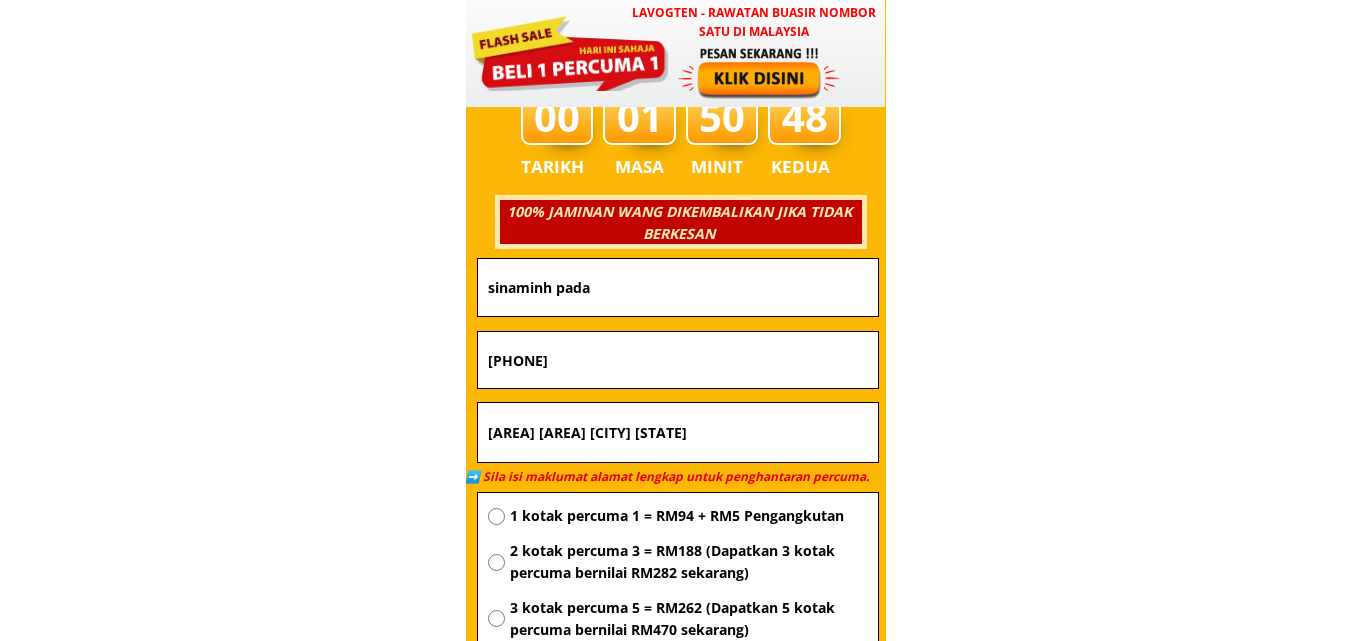 radio on "true" 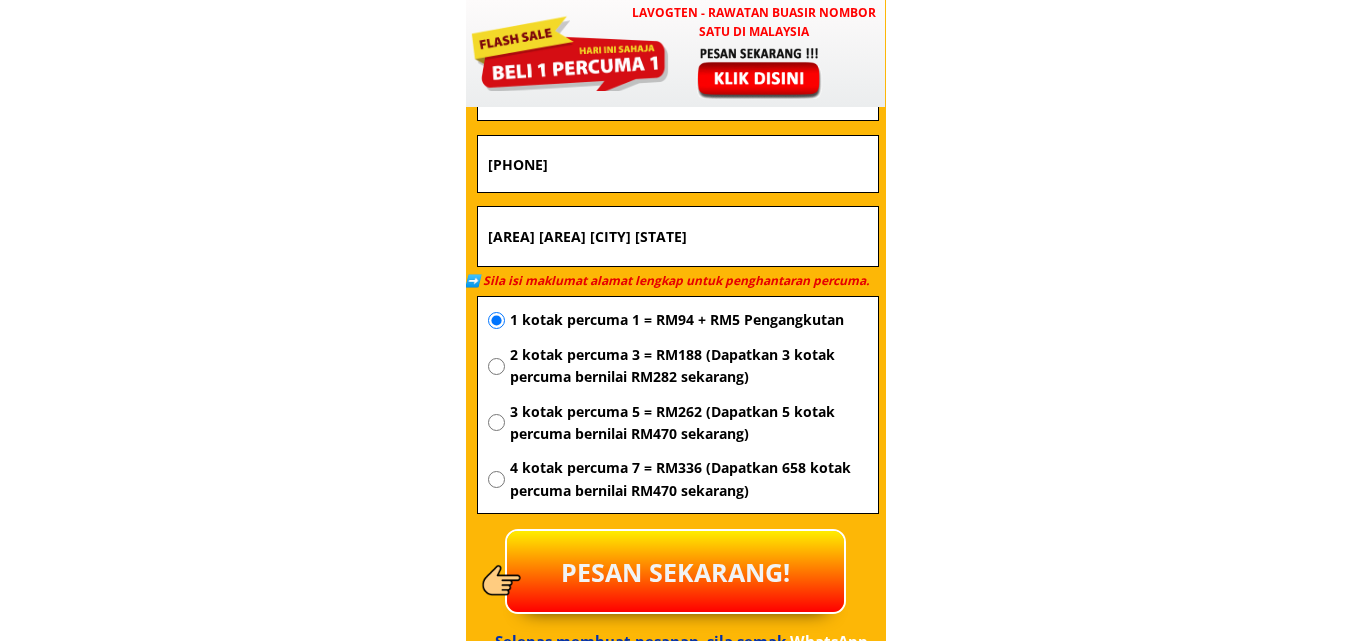 scroll, scrollTop: 7475, scrollLeft: 0, axis: vertical 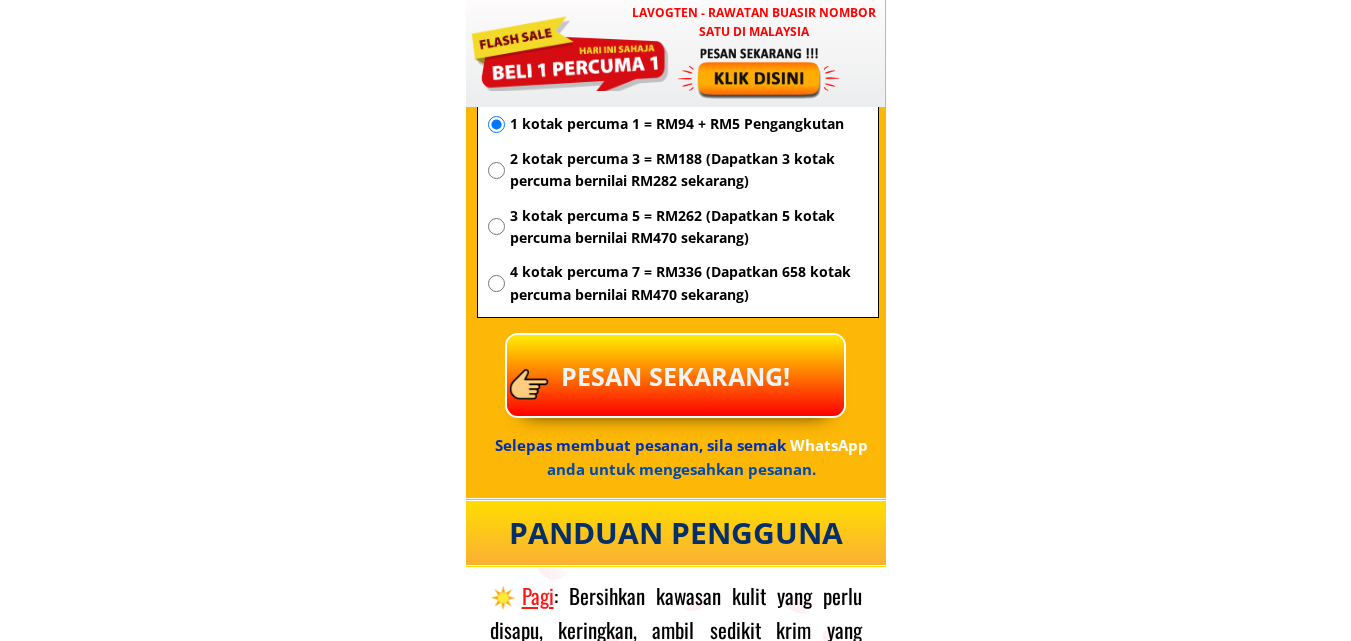click on "PESAN SEKARANG!" at bounding box center (675, 375) 